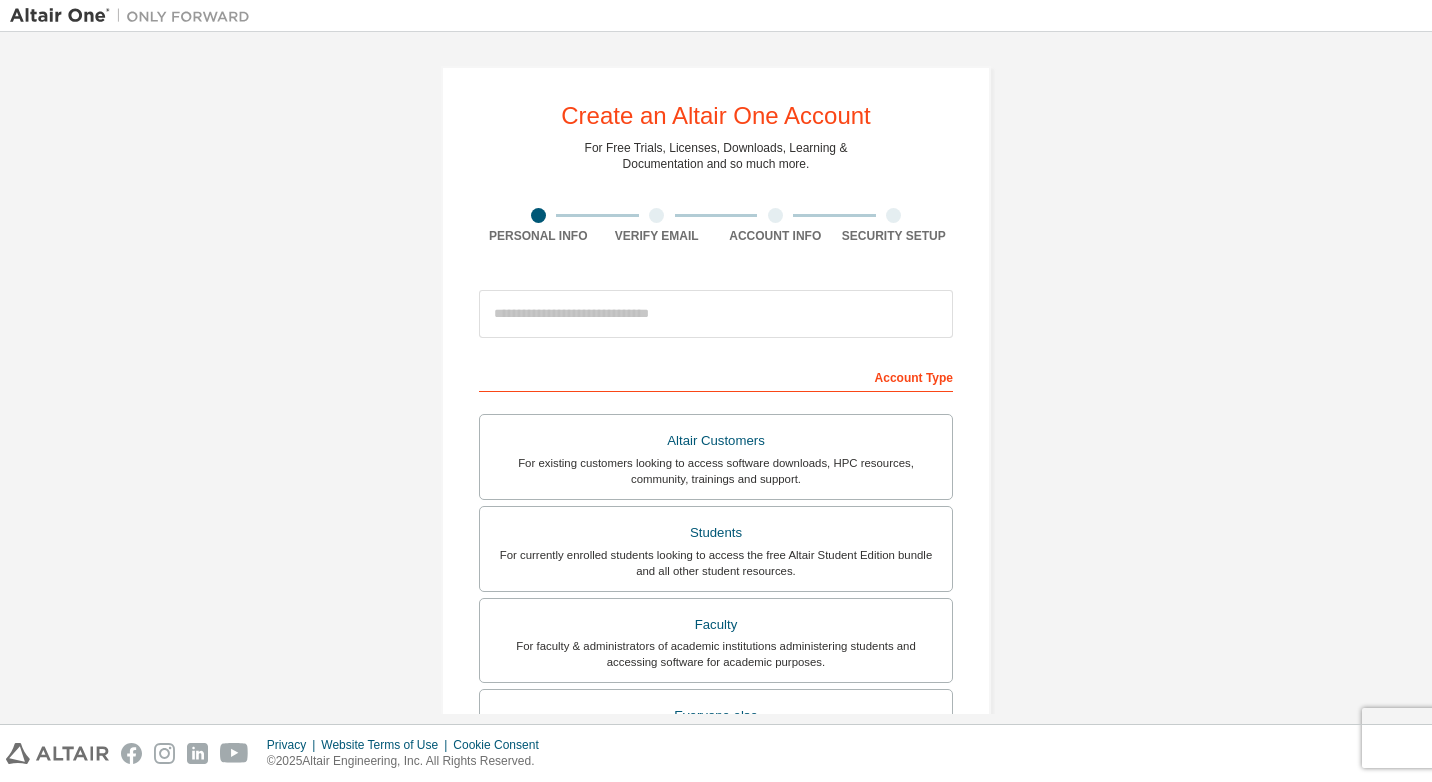 click at bounding box center [716, 314] 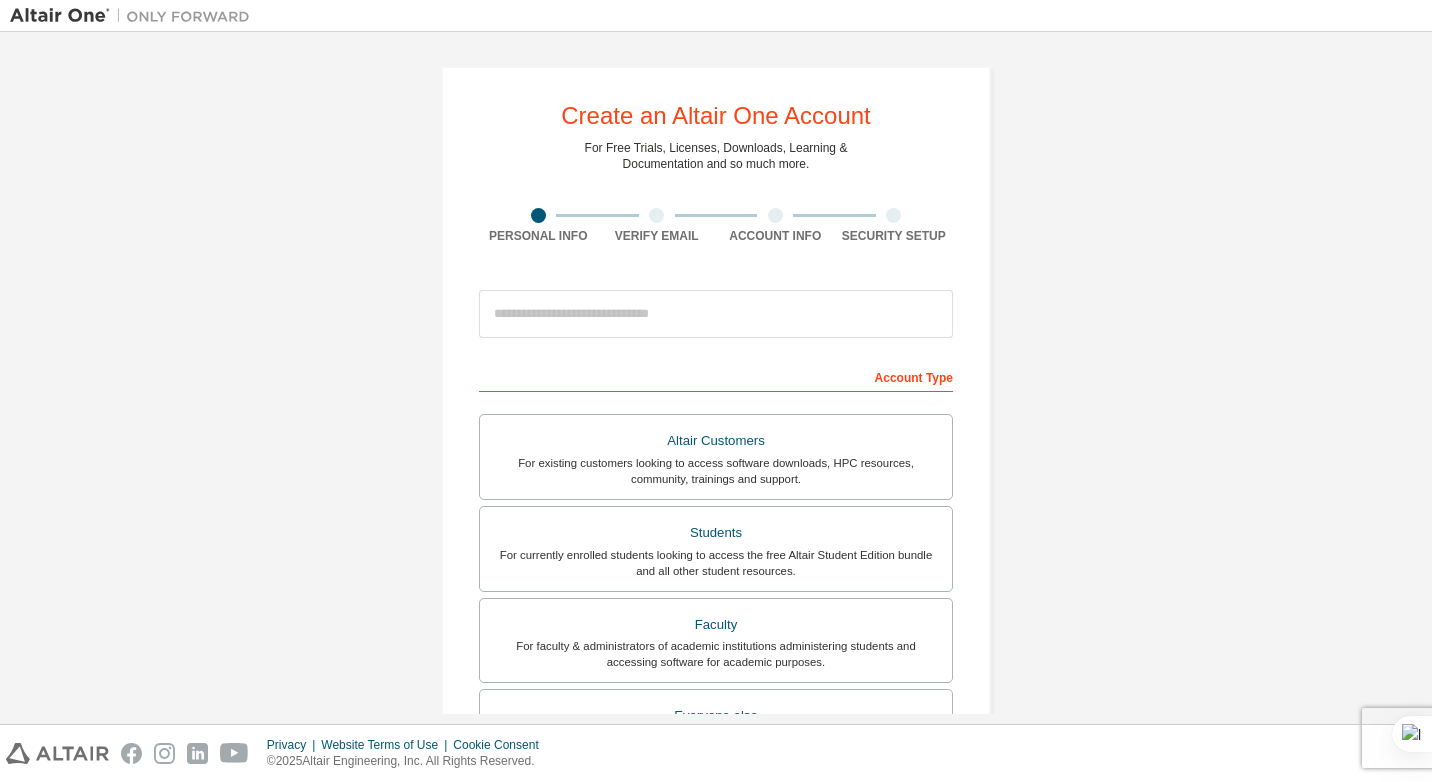 scroll, scrollTop: 0, scrollLeft: 0, axis: both 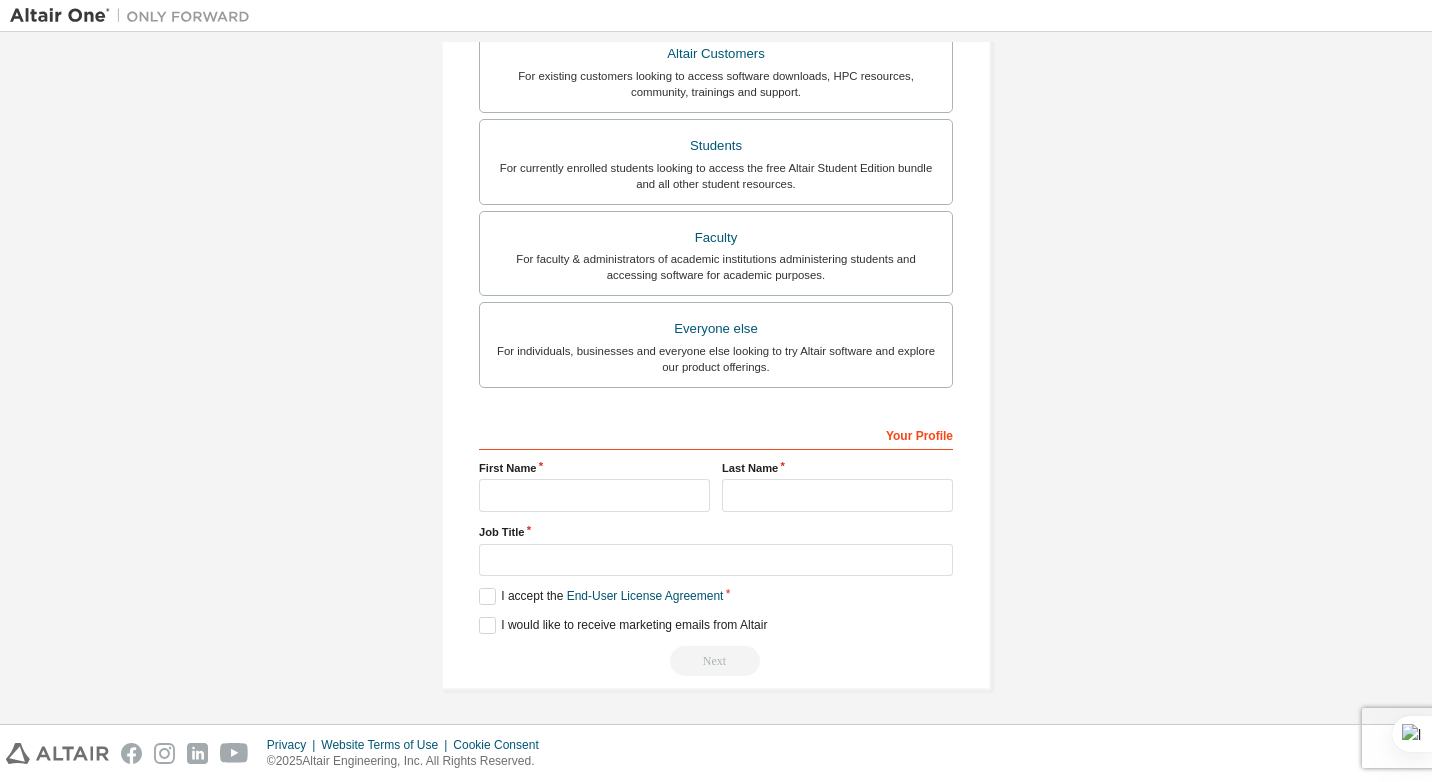 type on "**********" 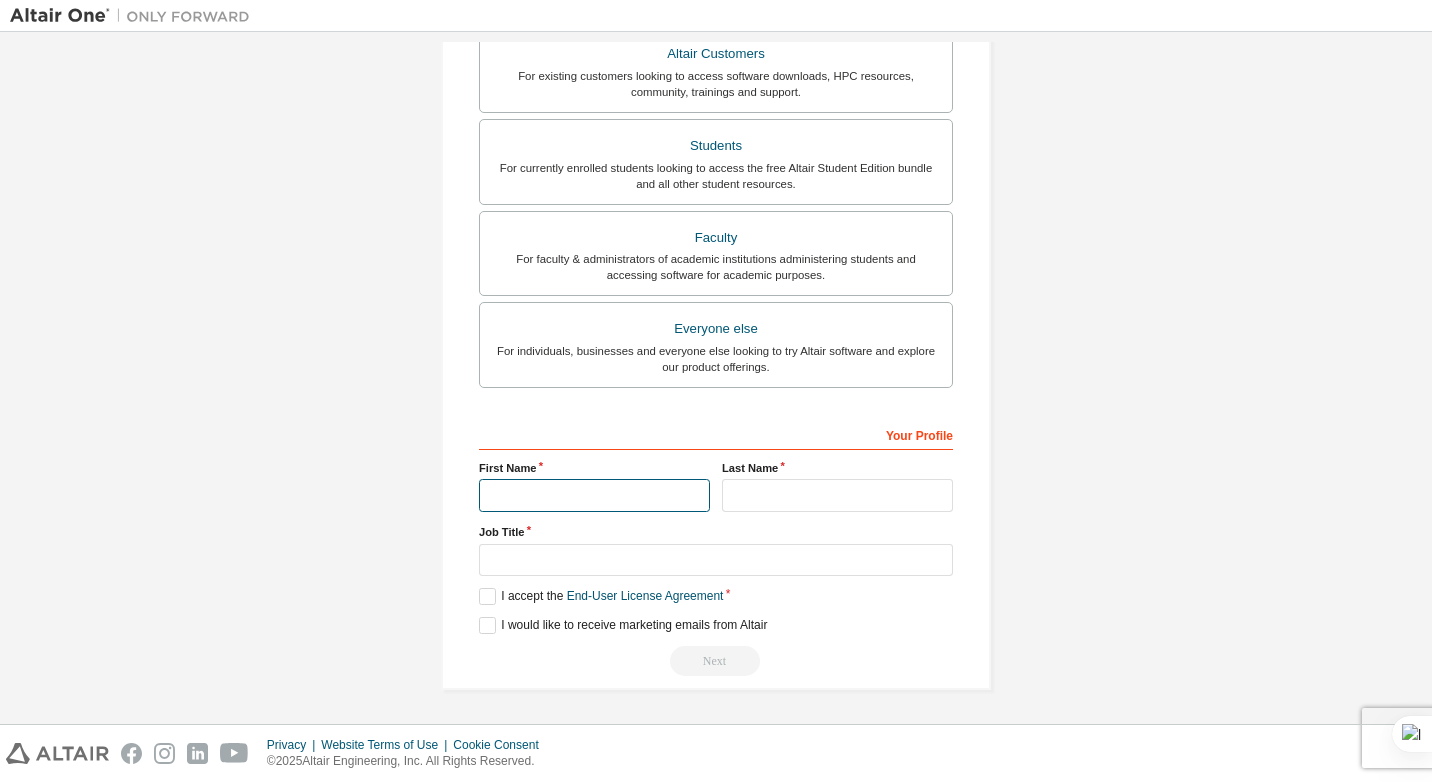 click at bounding box center (594, 495) 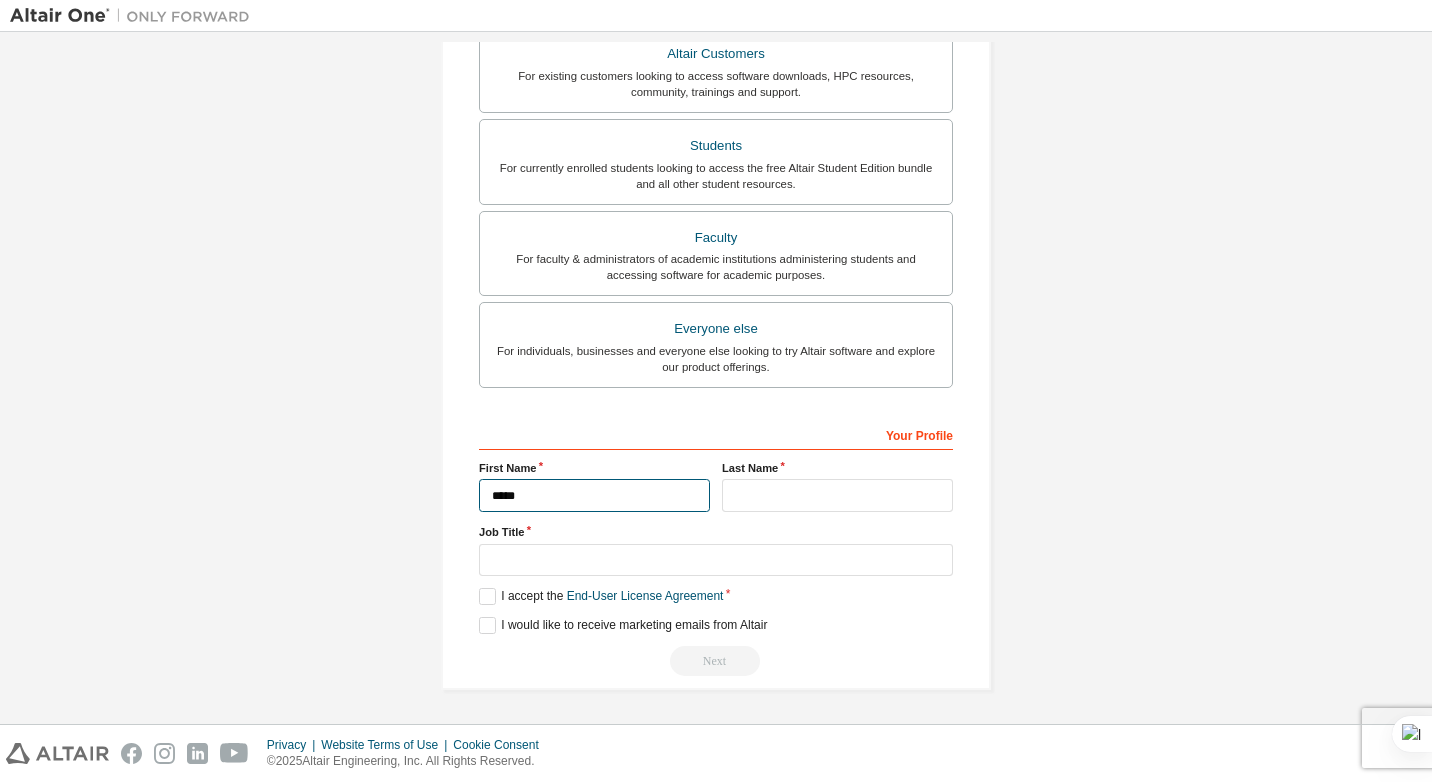 type on "*****" 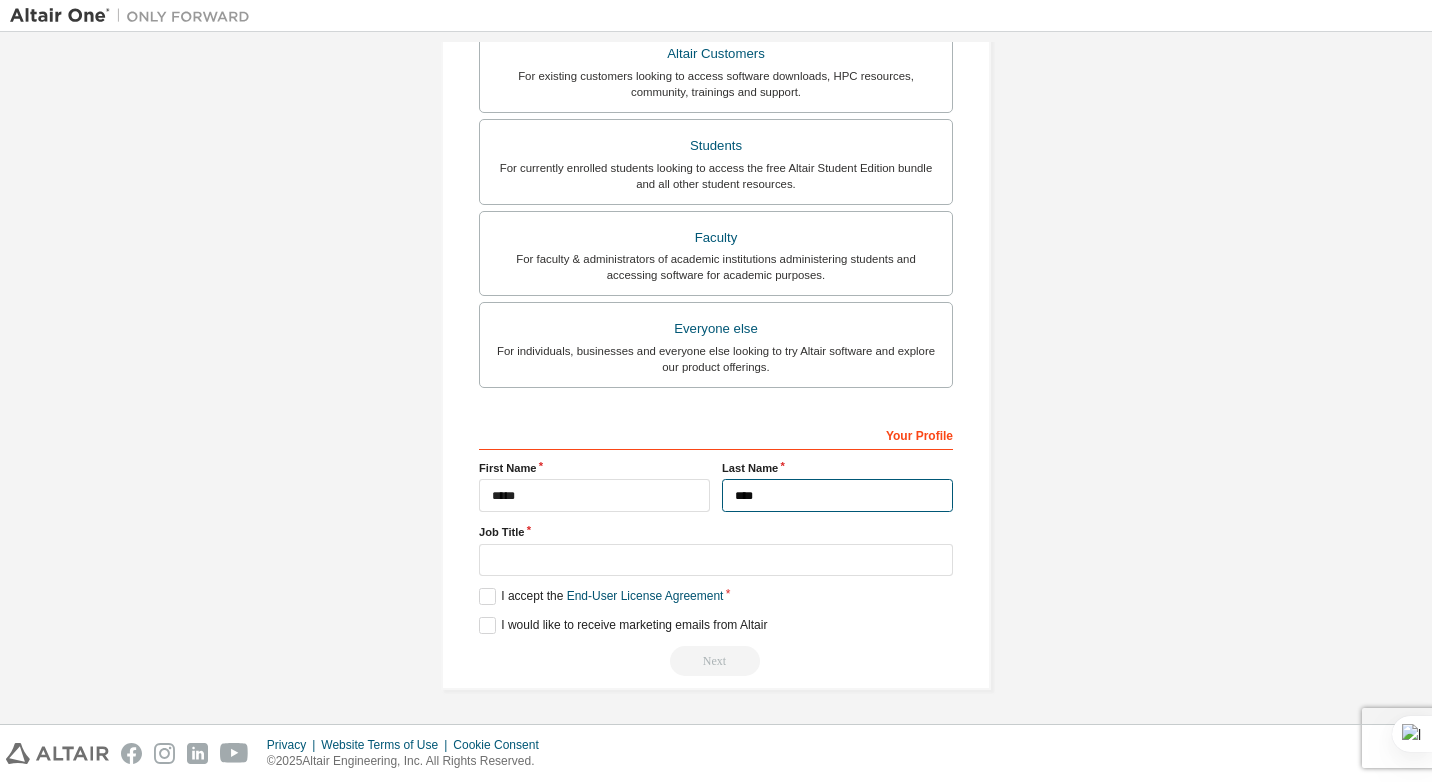 type on "****" 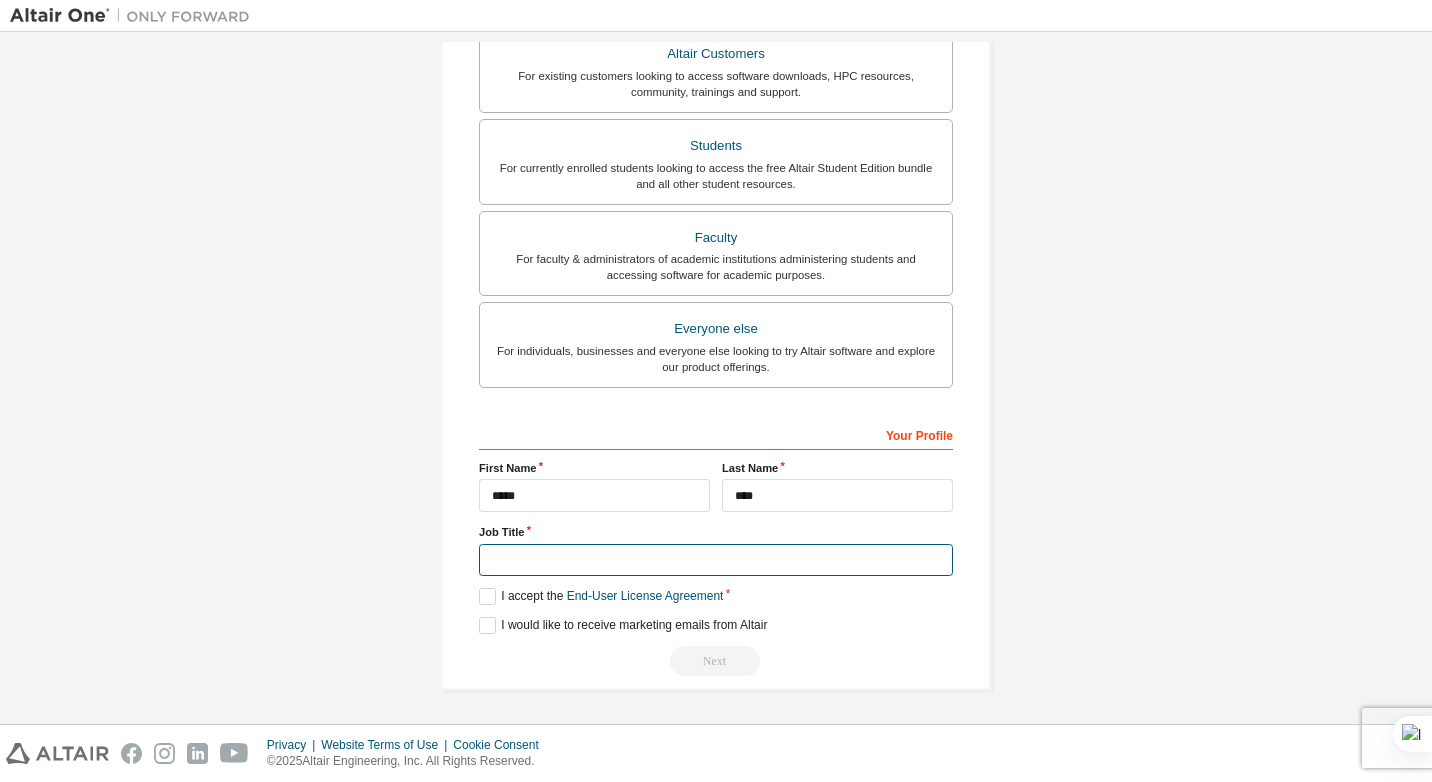 click at bounding box center (716, 560) 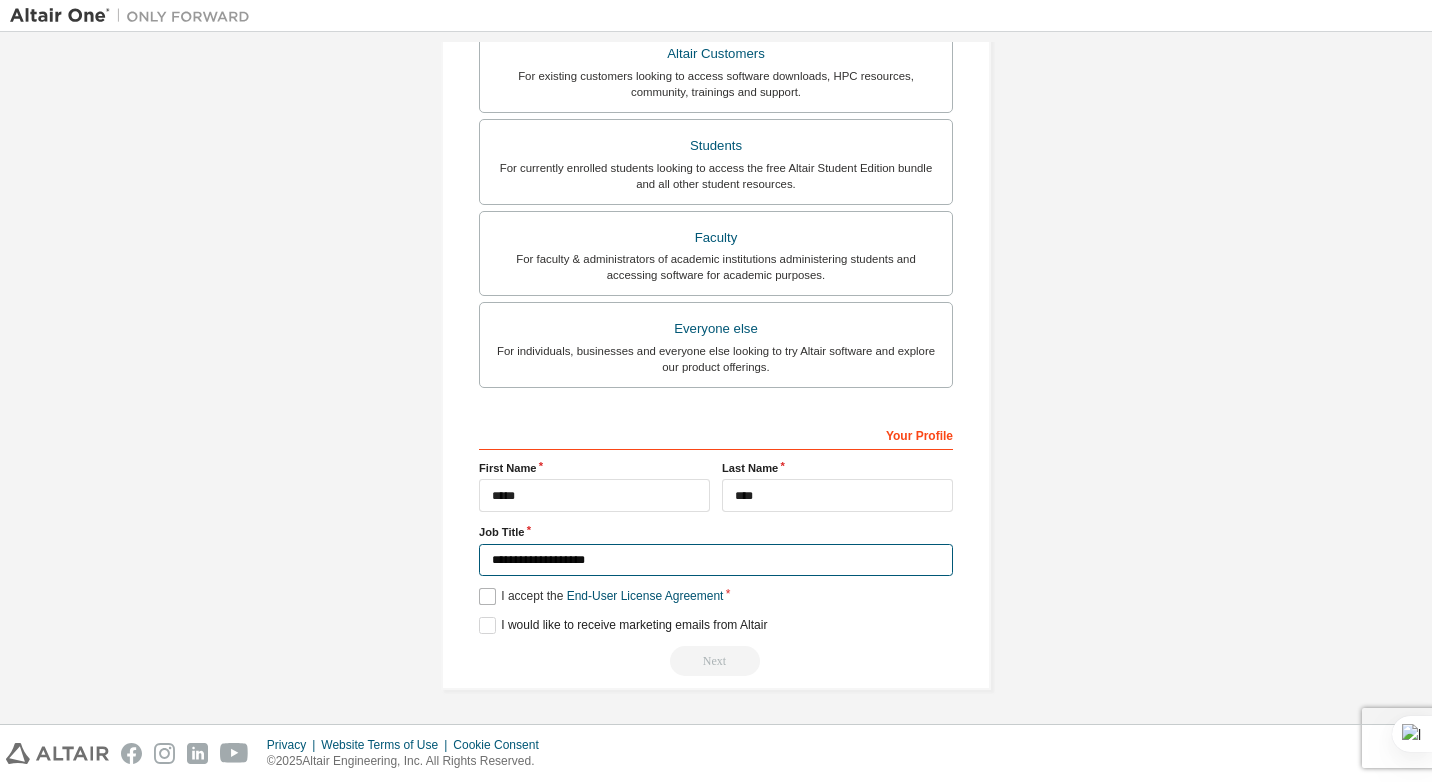 type on "**********" 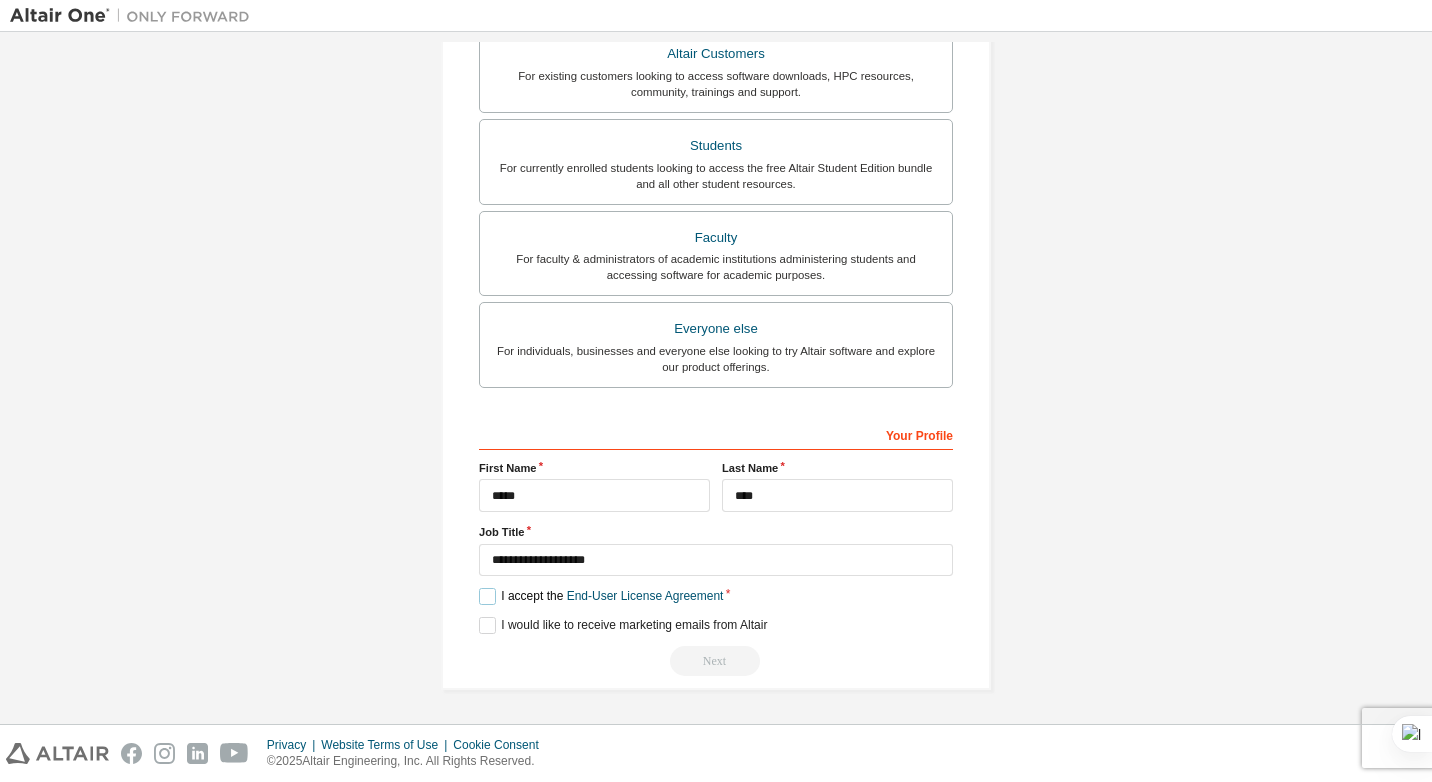 click on "I accept the    End-User License Agreement" at bounding box center (601, 596) 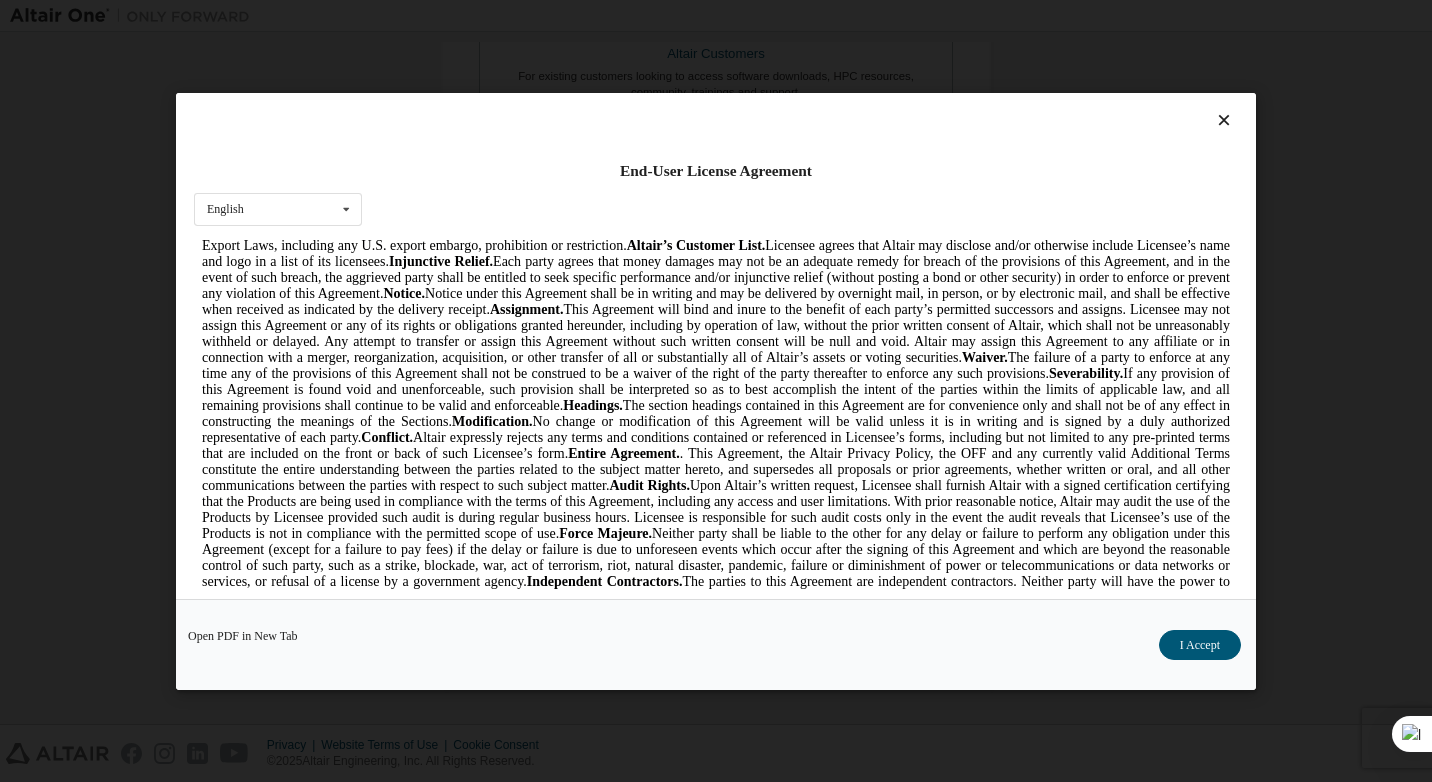 scroll, scrollTop: 5368, scrollLeft: 0, axis: vertical 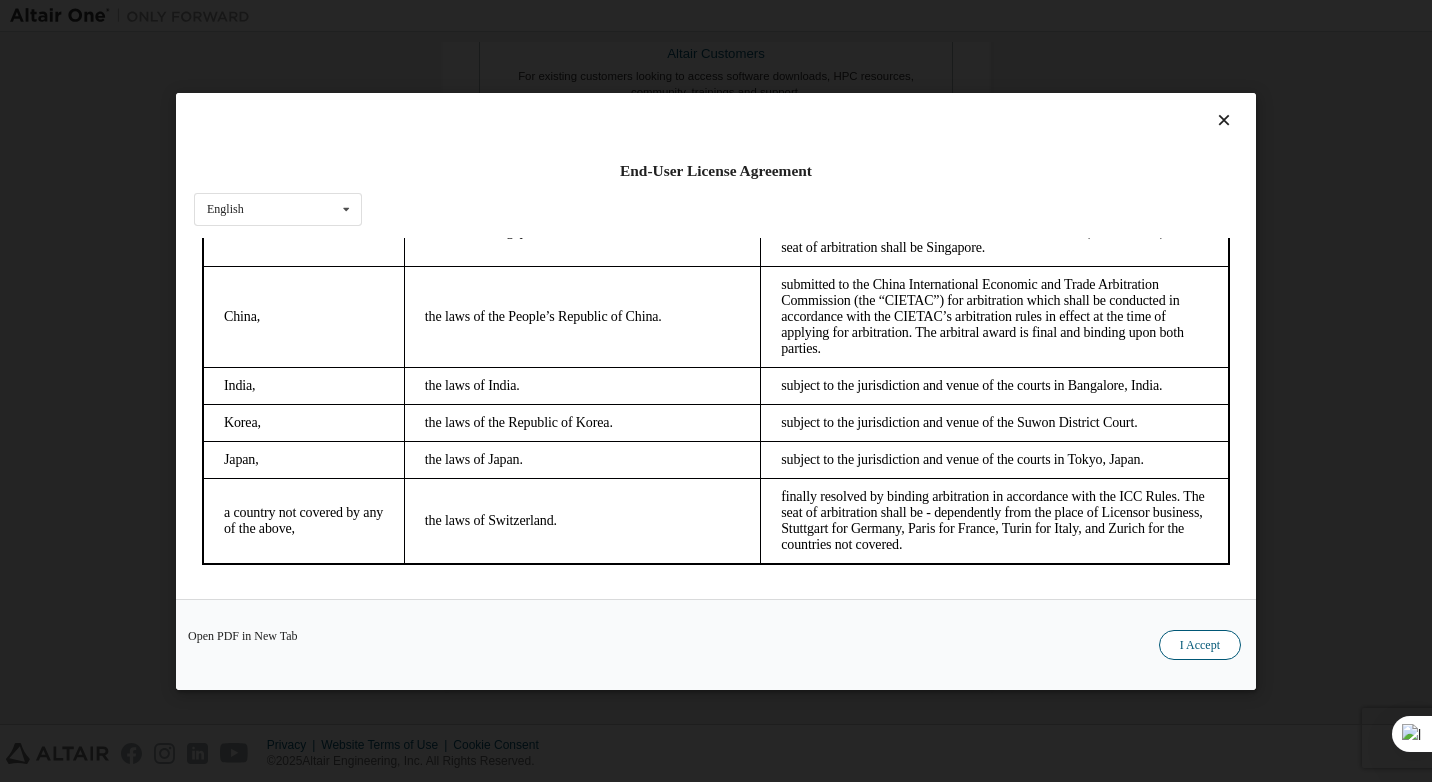 click on "I Accept" at bounding box center [1200, 644] 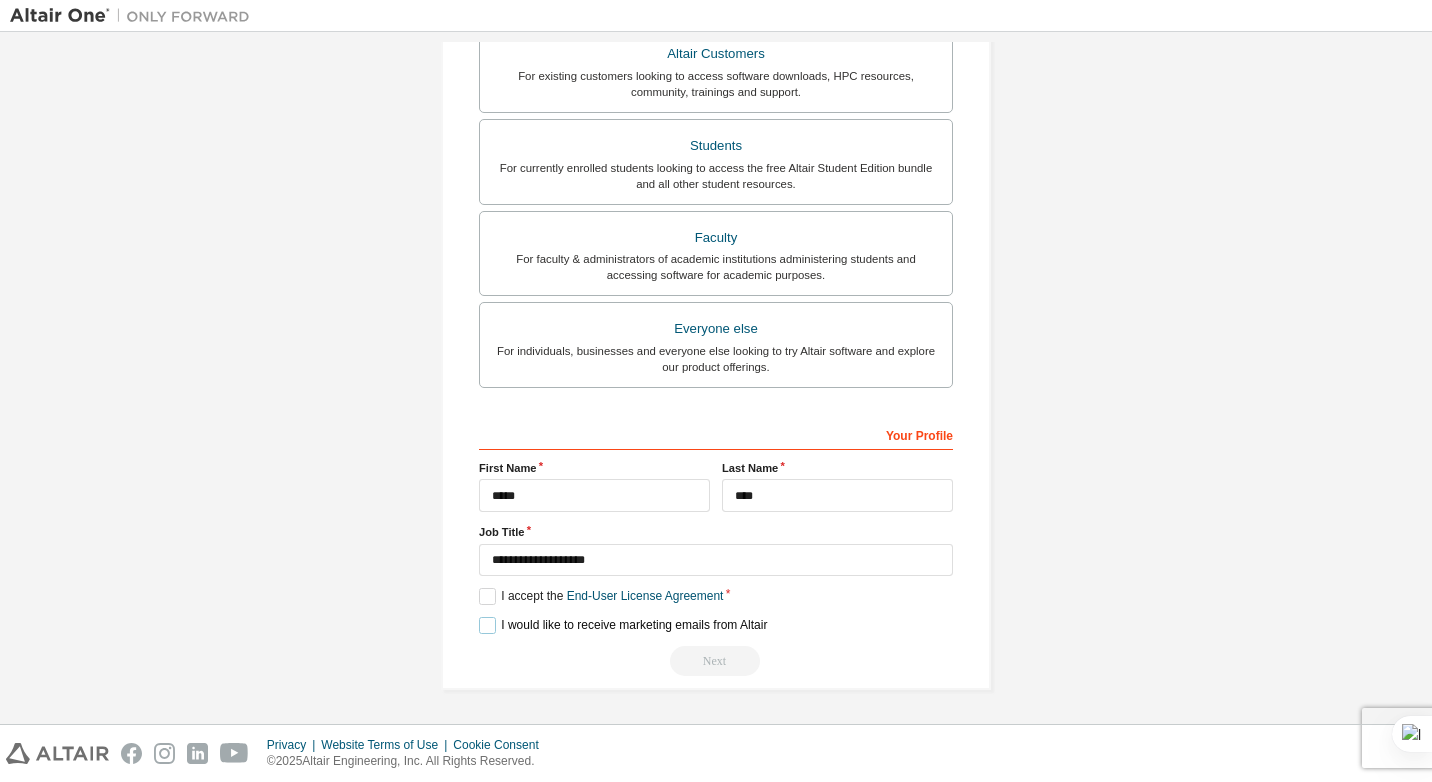 click on "I would like to receive marketing emails from Altair" at bounding box center (623, 625) 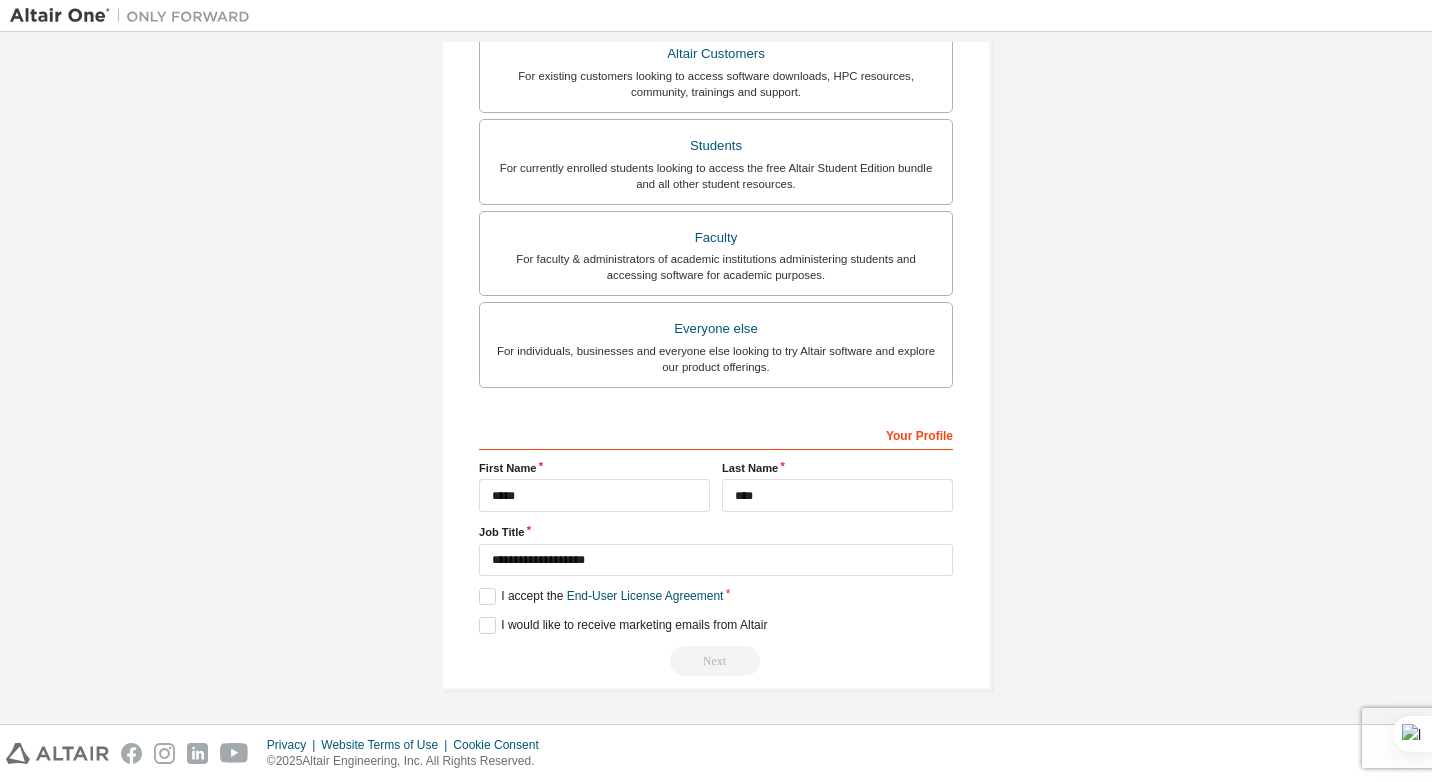 click on "Next" at bounding box center [716, 661] 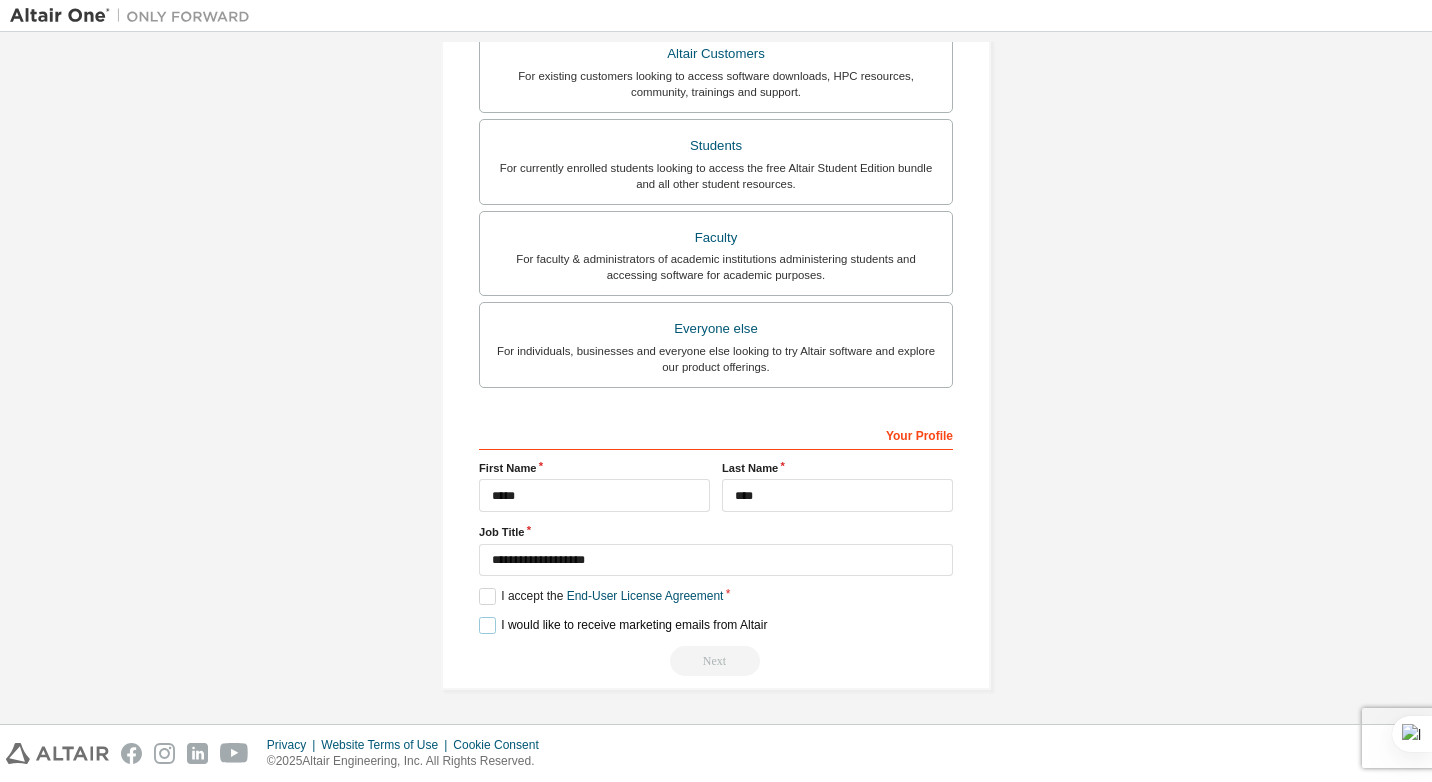 click on "I would like to receive marketing emails from Altair" at bounding box center (623, 625) 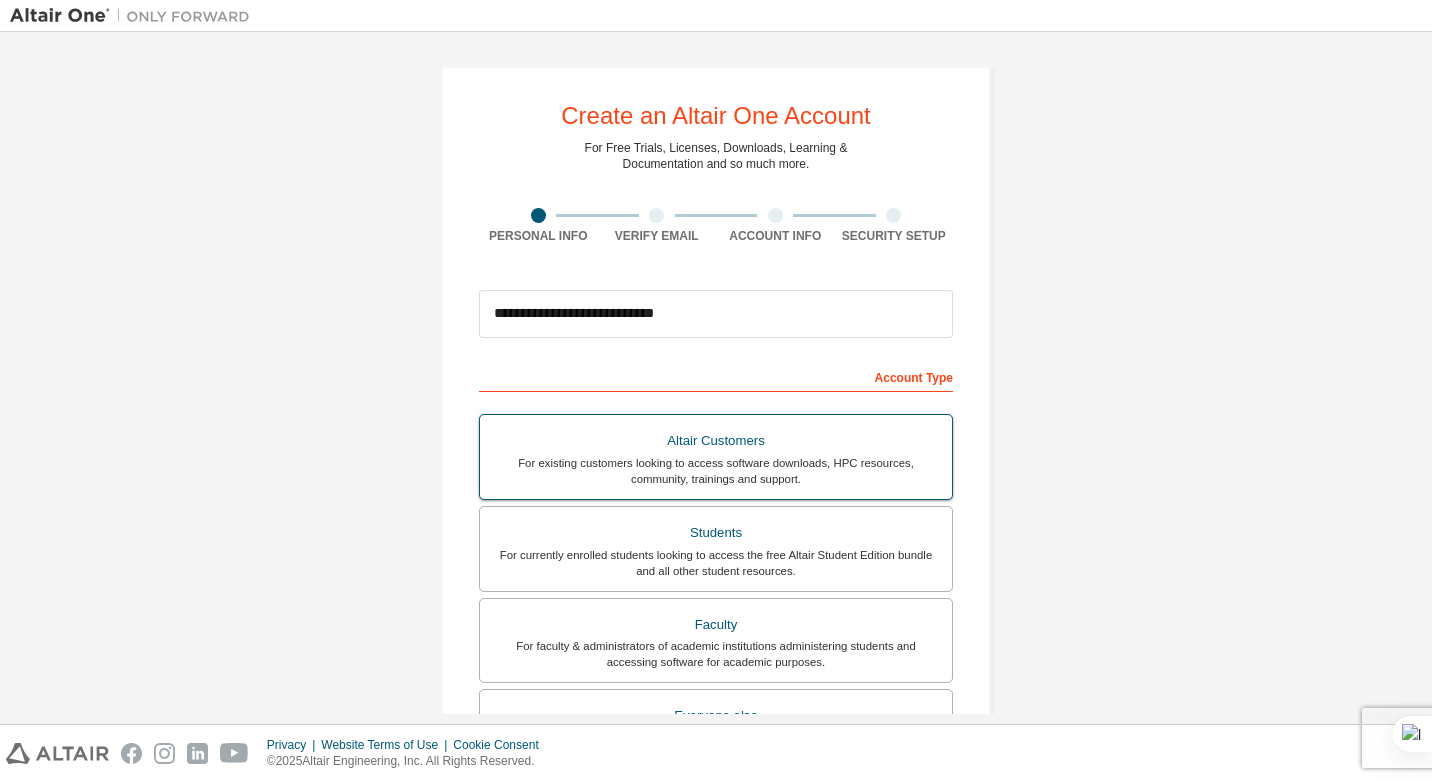 scroll, scrollTop: 300, scrollLeft: 0, axis: vertical 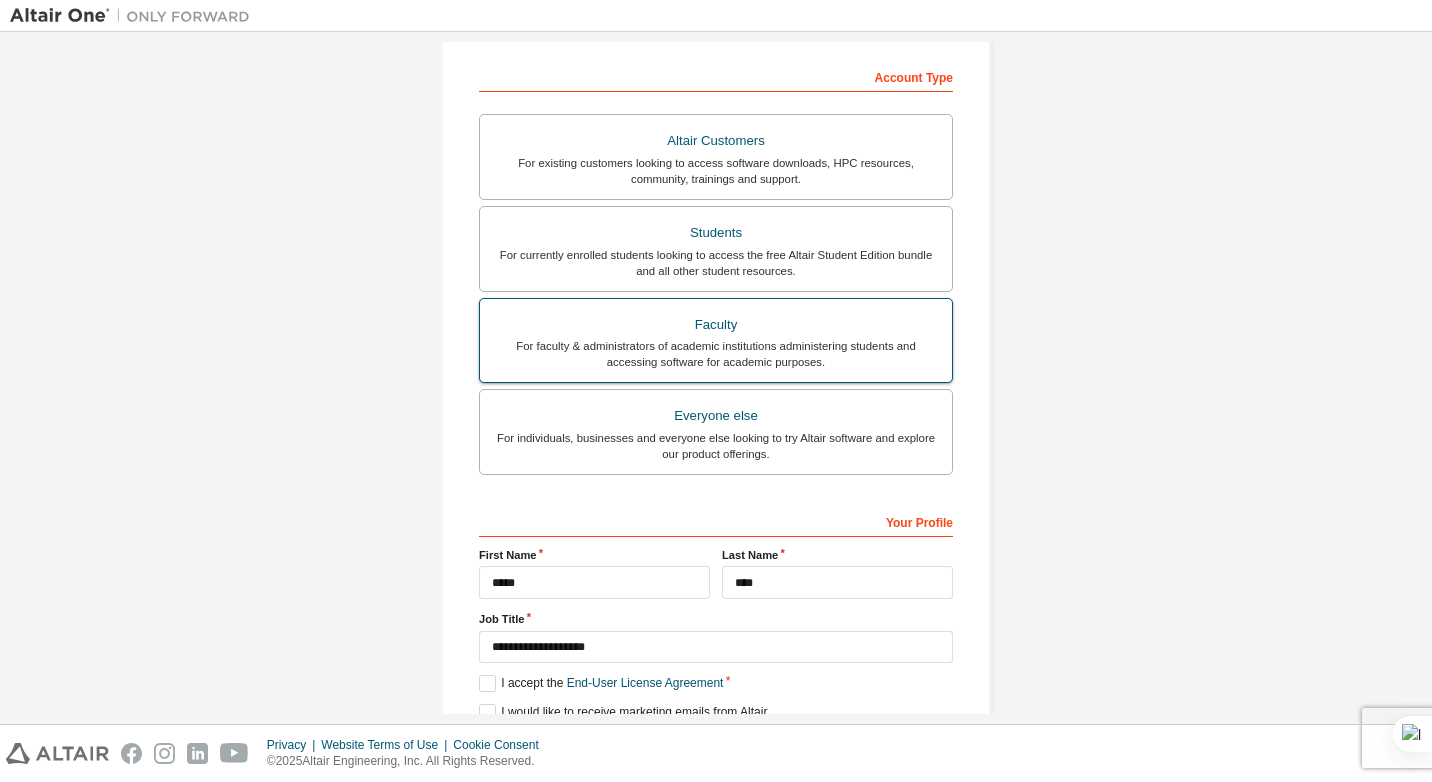 click on "Faculty" at bounding box center (716, 325) 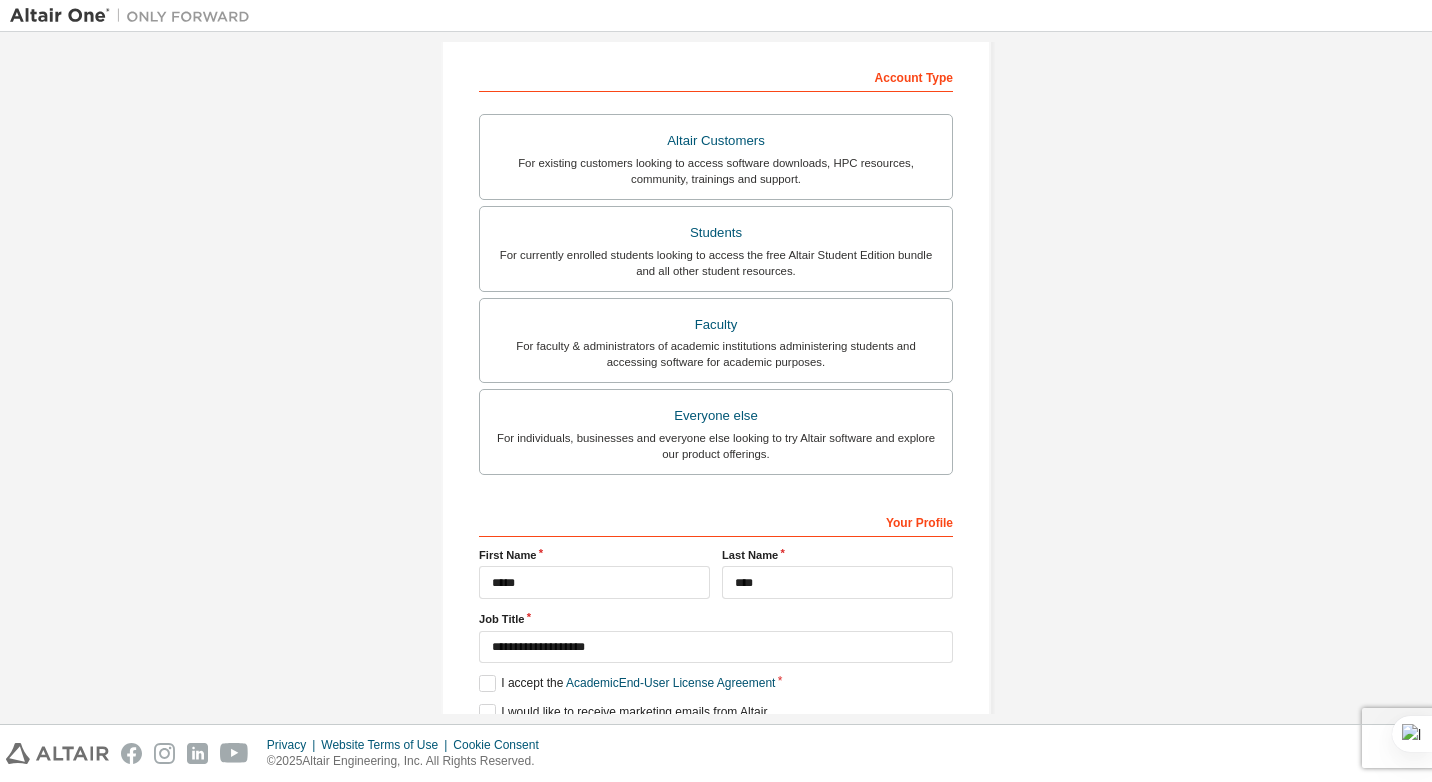 scroll, scrollTop: 387, scrollLeft: 0, axis: vertical 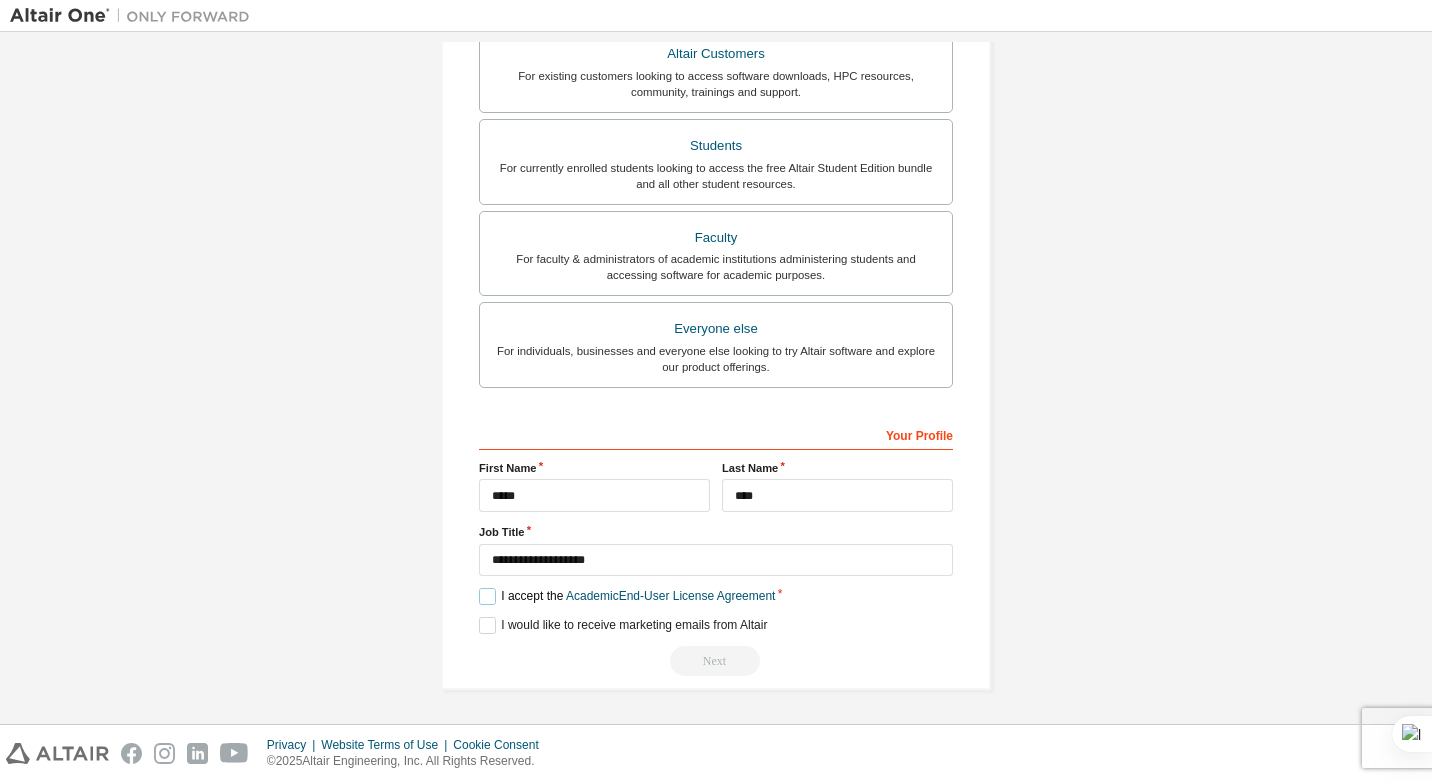 click on "I accept the   Academic   End-User License Agreement" at bounding box center (627, 596) 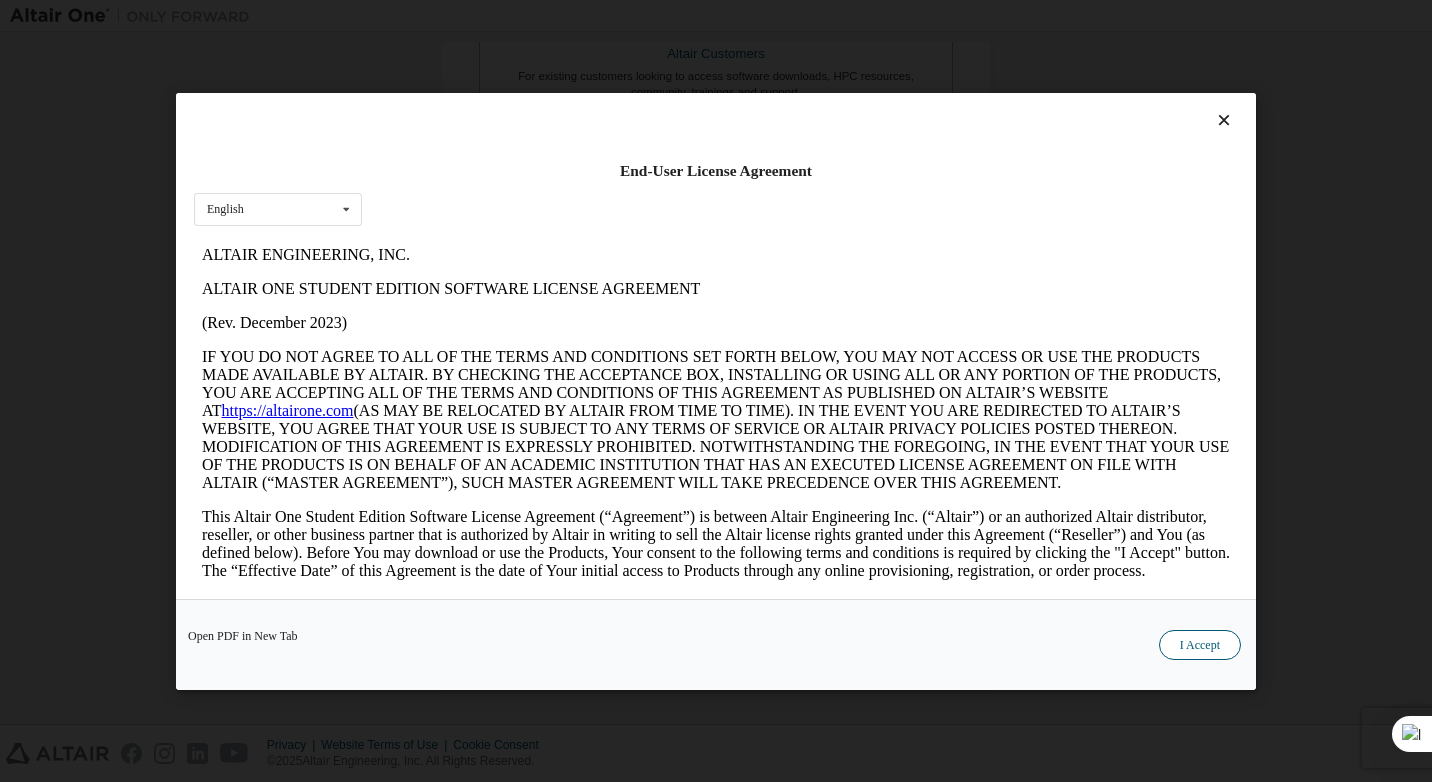click on "I Accept" at bounding box center (1200, 644) 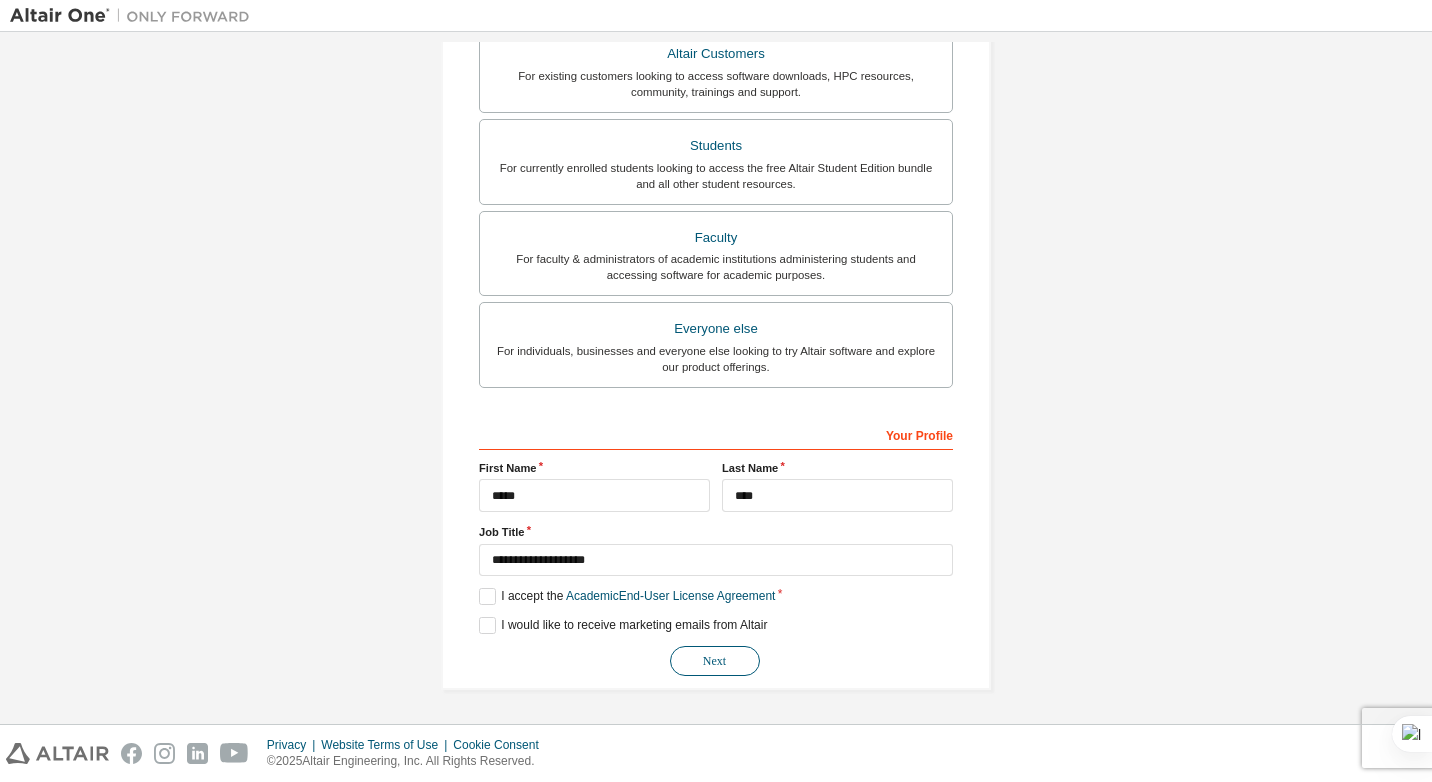 click on "Next" at bounding box center [715, 661] 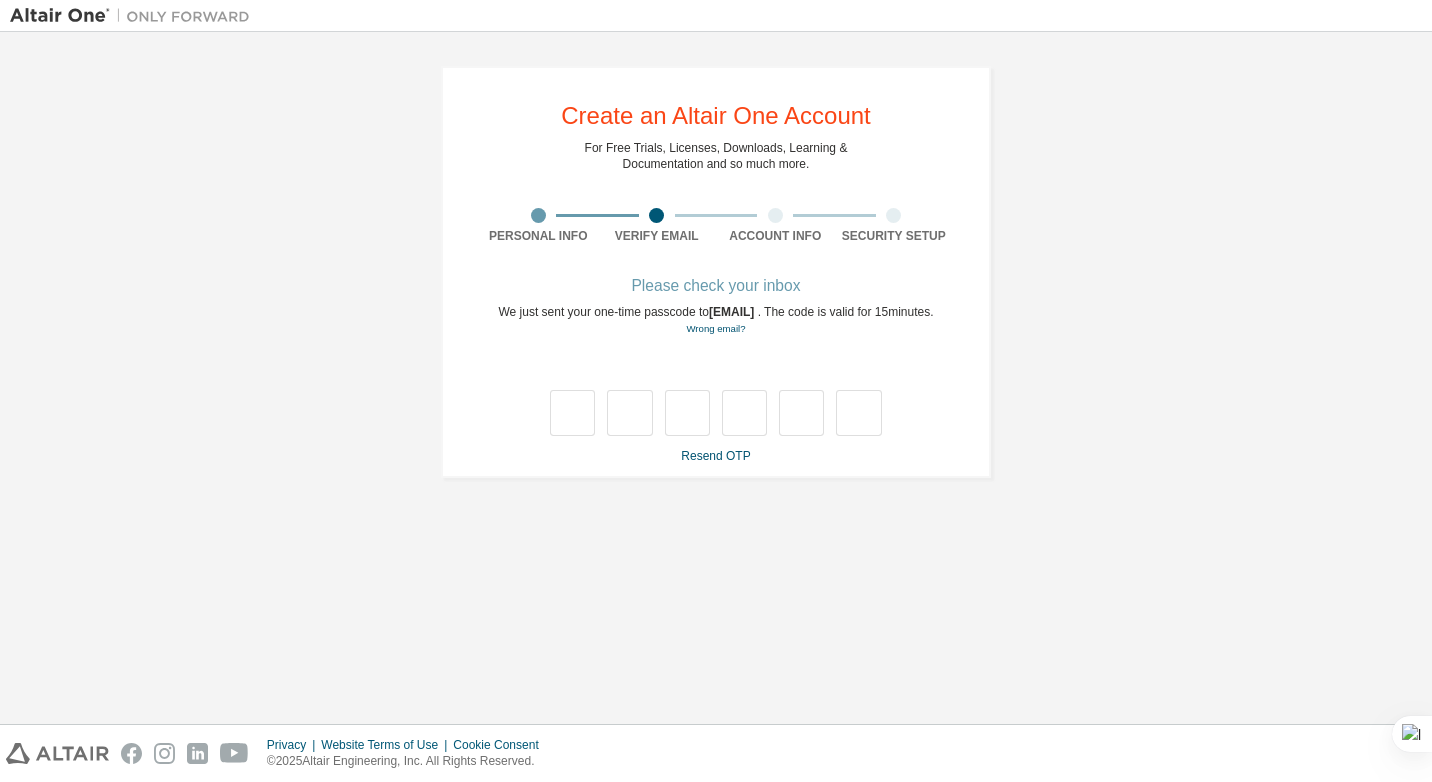scroll, scrollTop: 0, scrollLeft: 0, axis: both 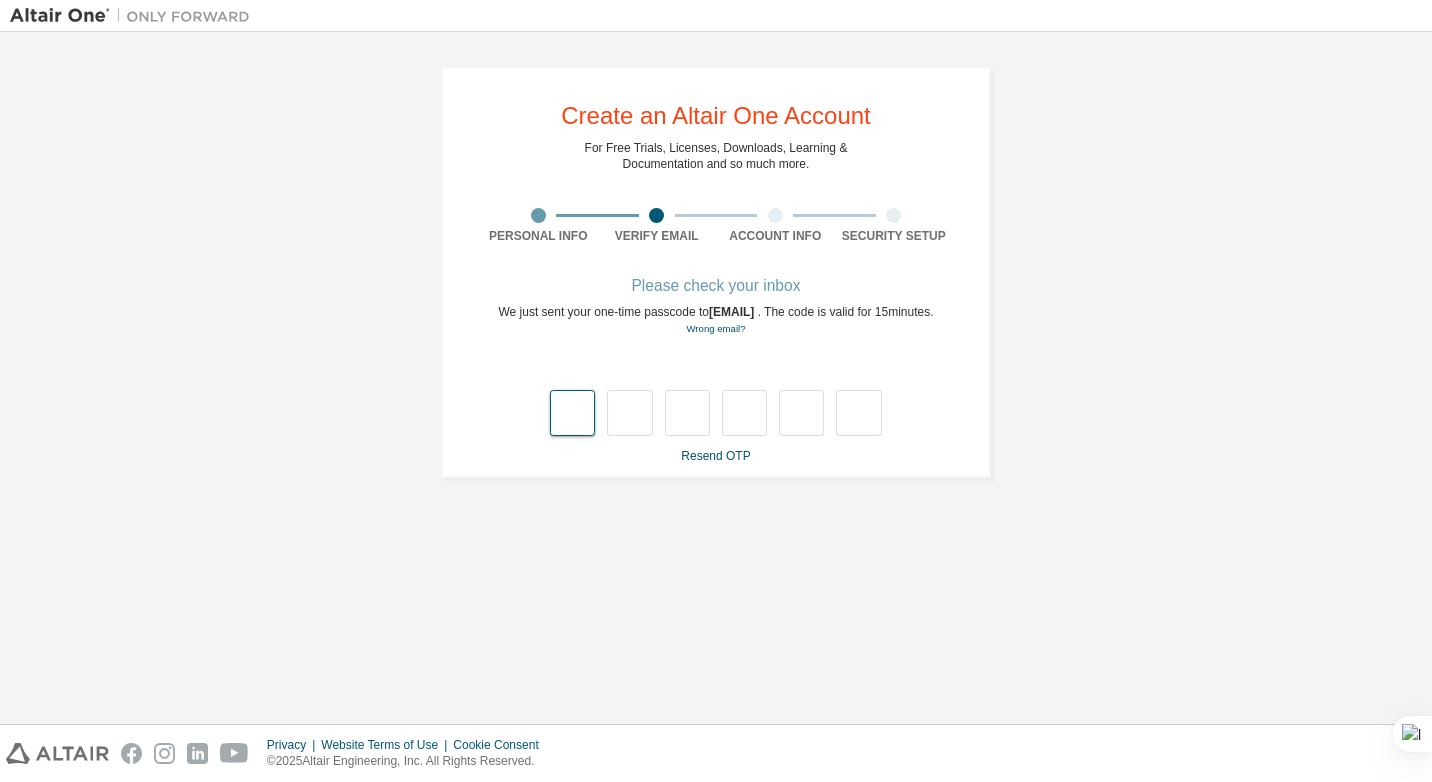 click at bounding box center [572, 413] 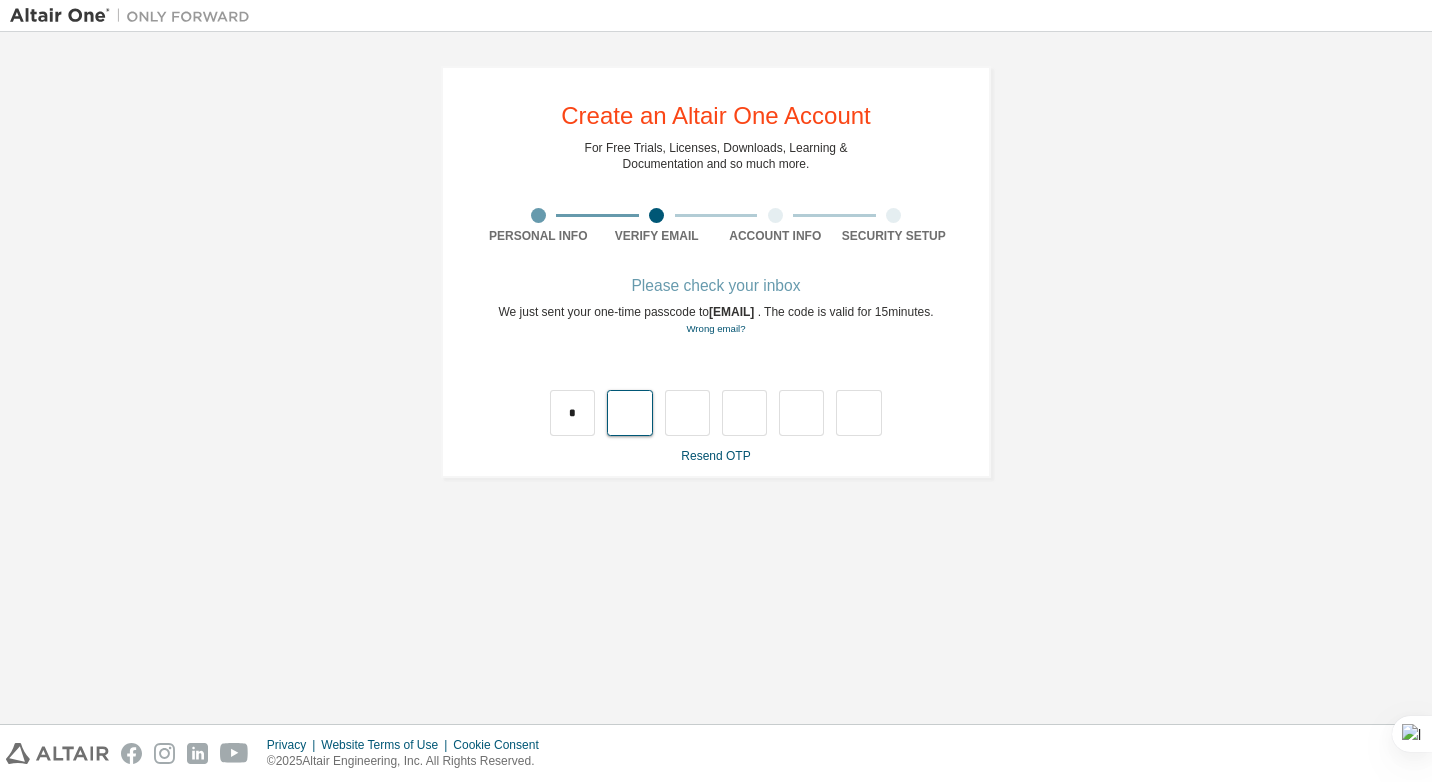 type on "*" 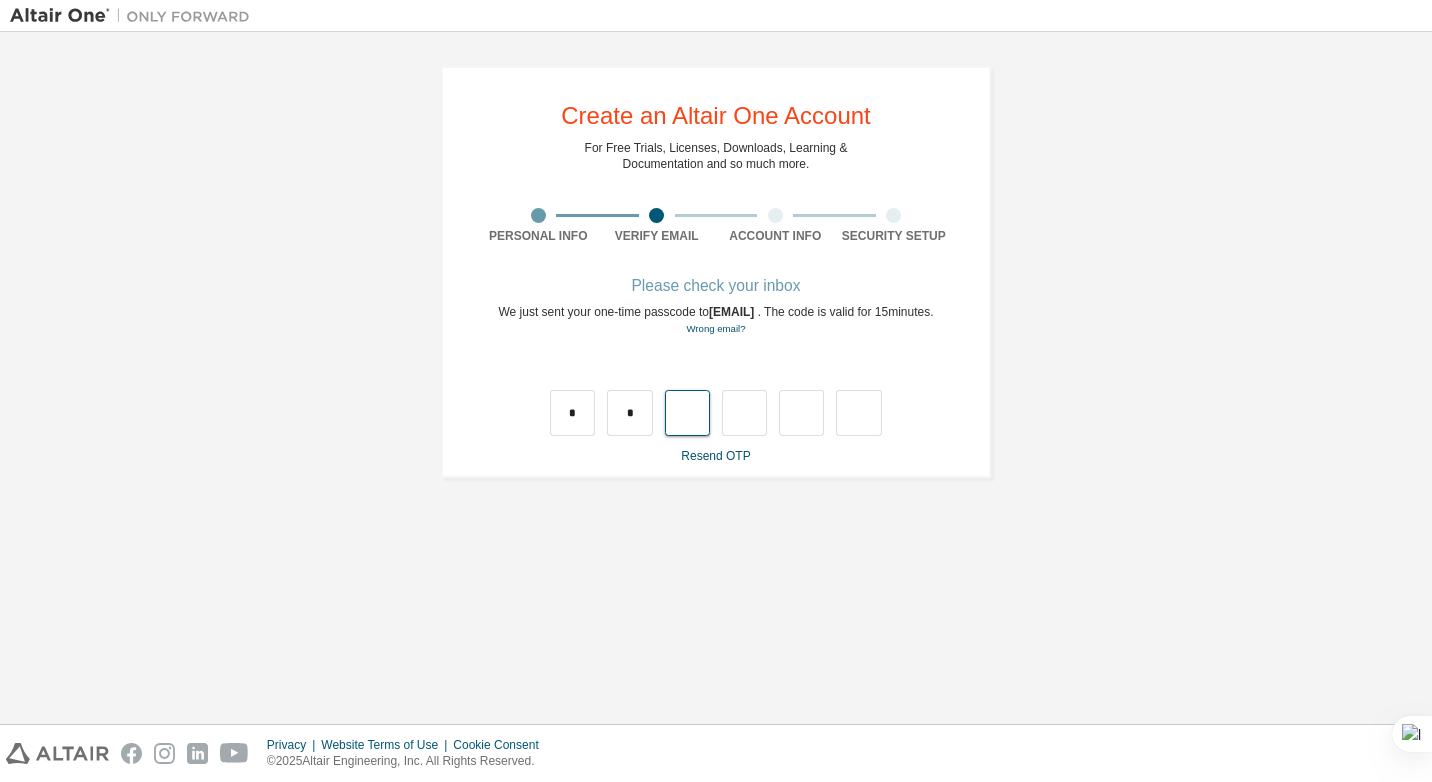 type on "*" 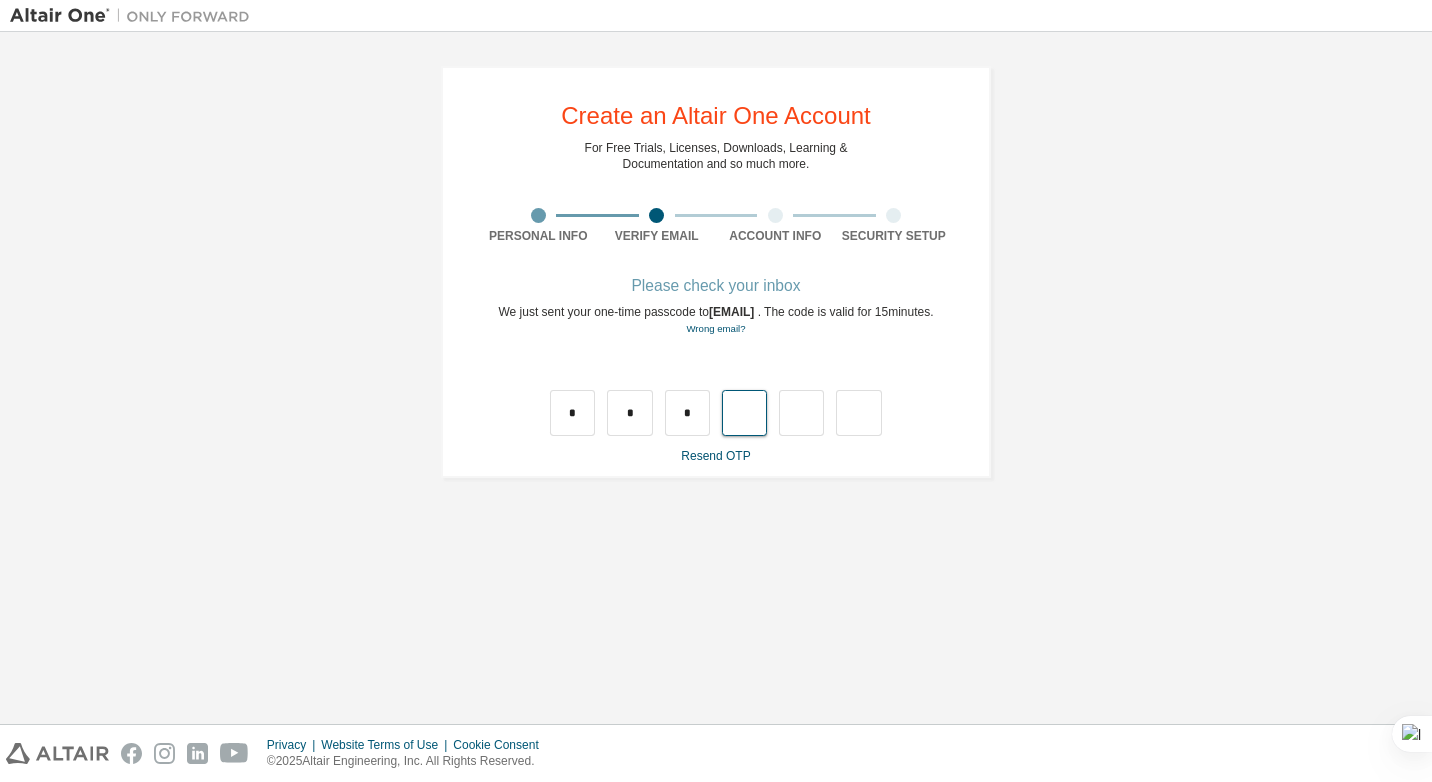 type on "*" 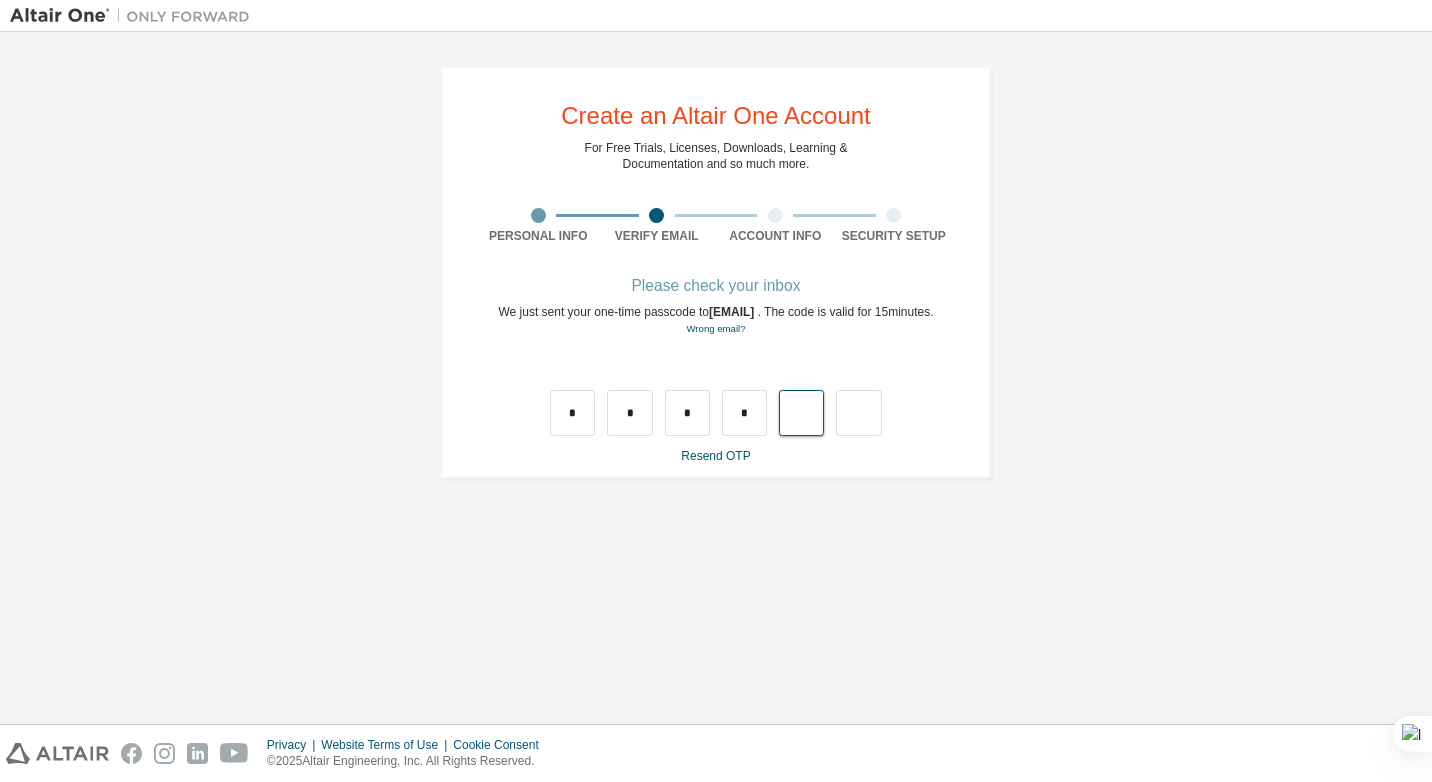 type on "*" 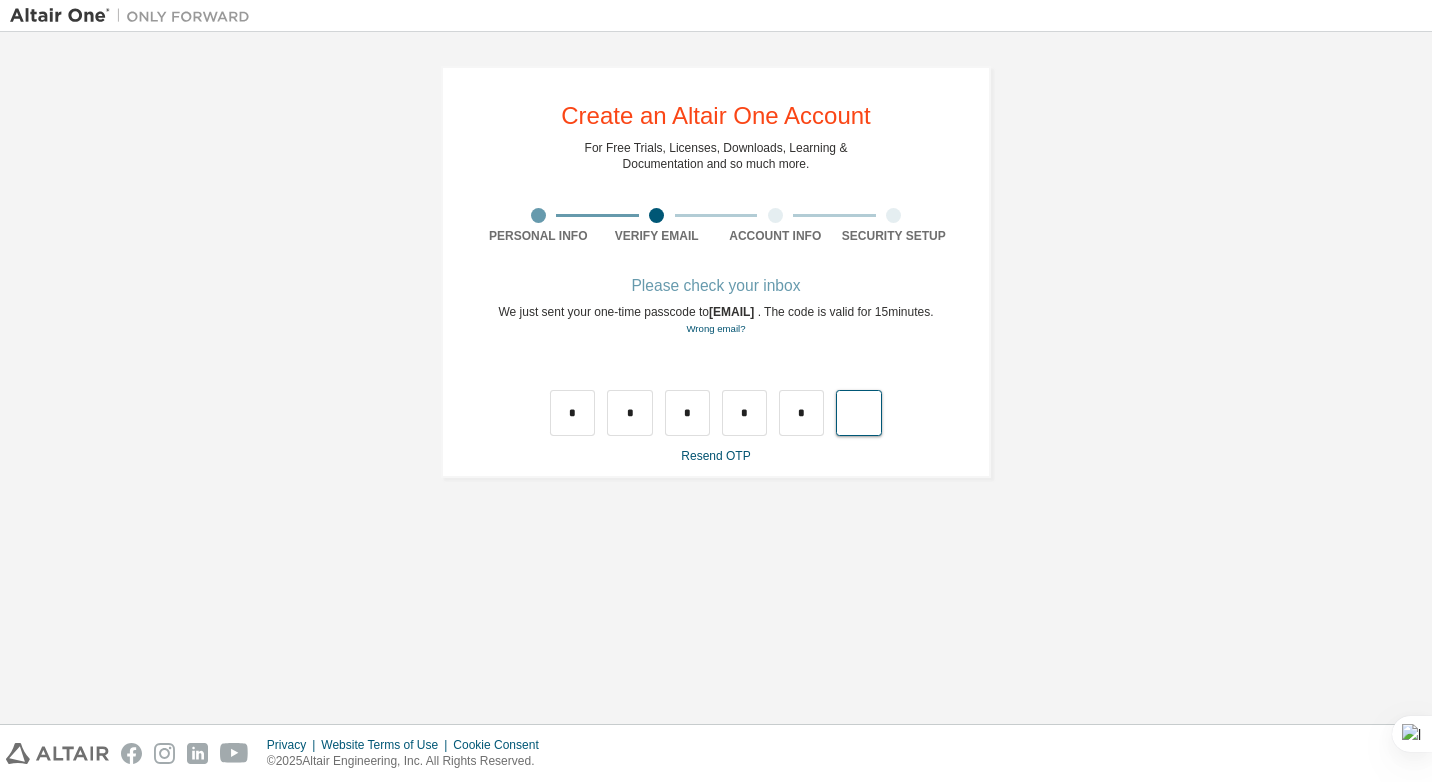 type on "*" 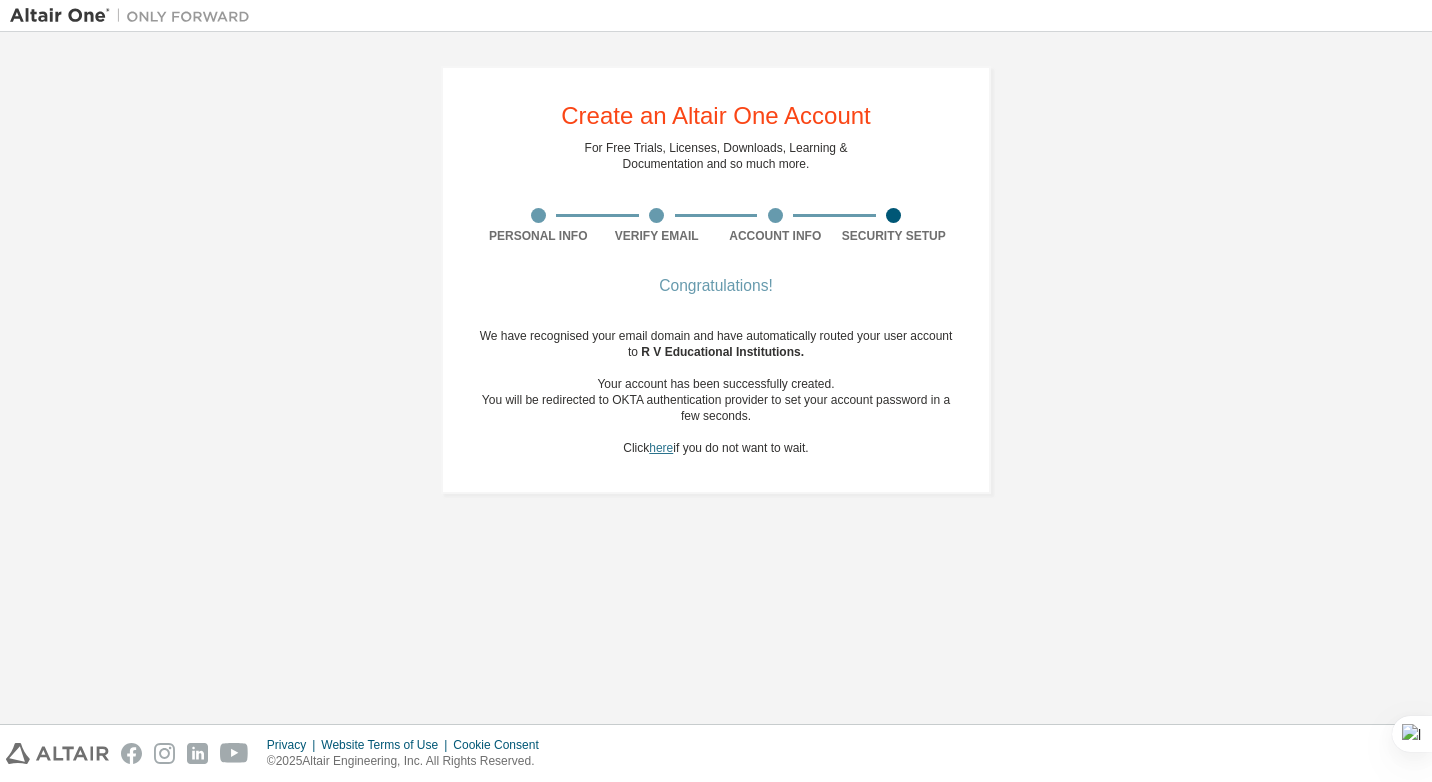click on "here" at bounding box center [661, 448] 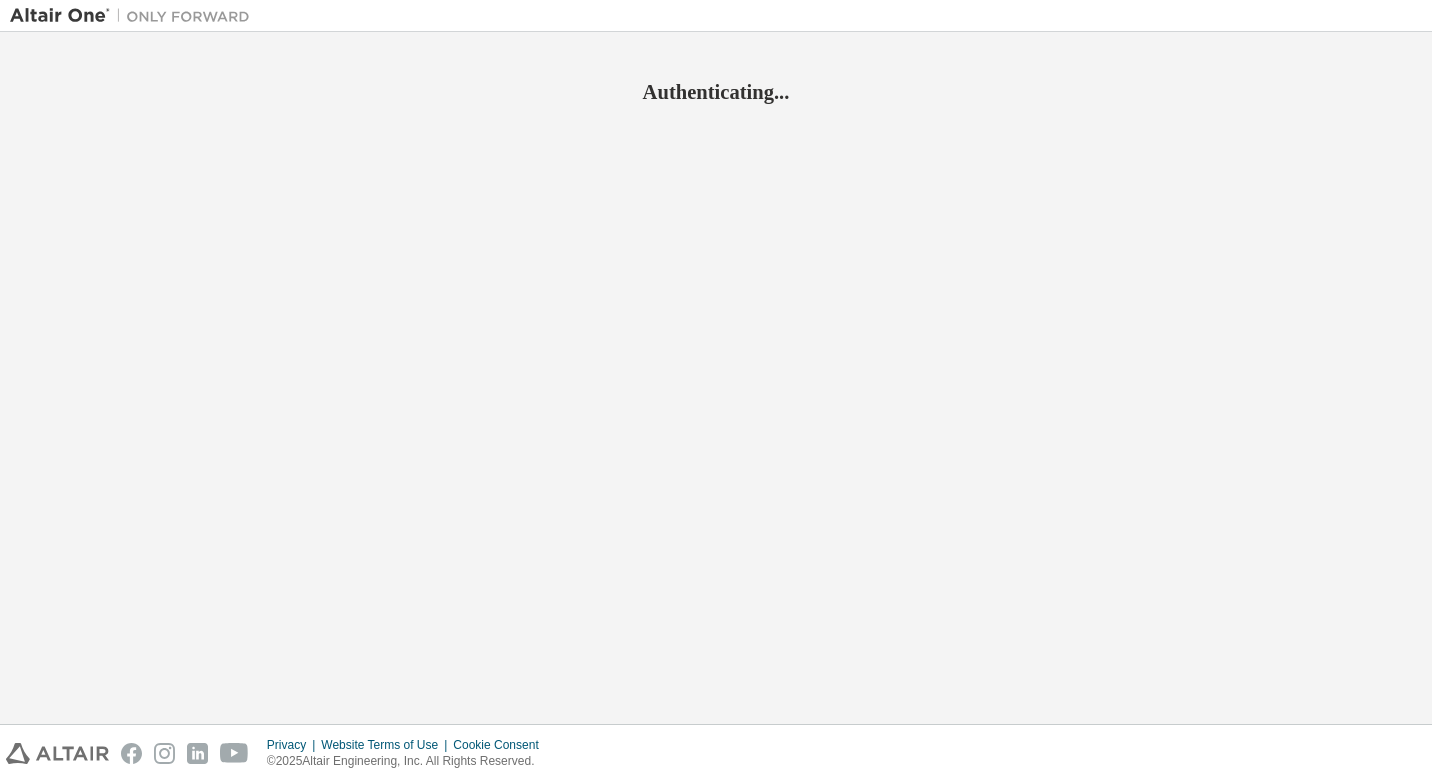 scroll, scrollTop: 0, scrollLeft: 0, axis: both 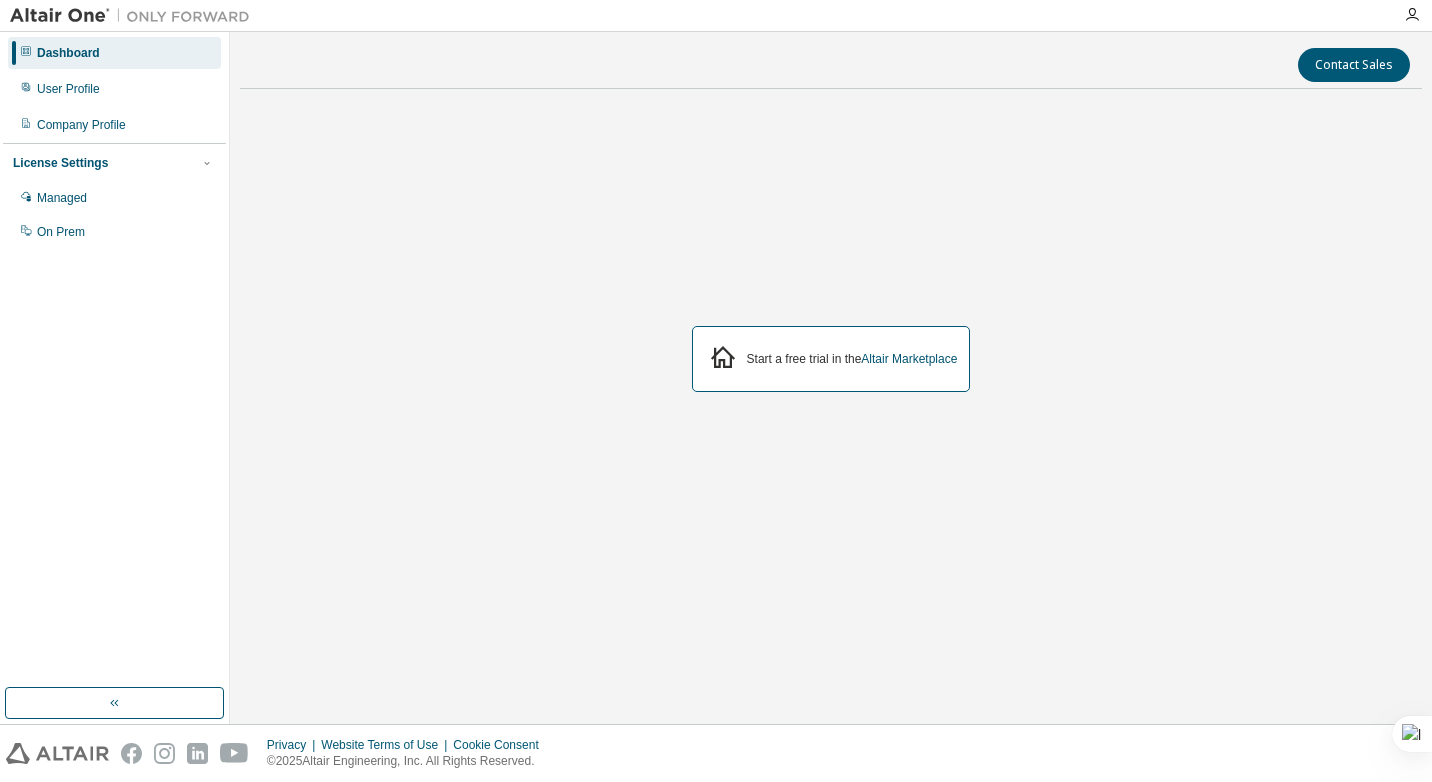 click on "Dashboard" at bounding box center [114, 53] 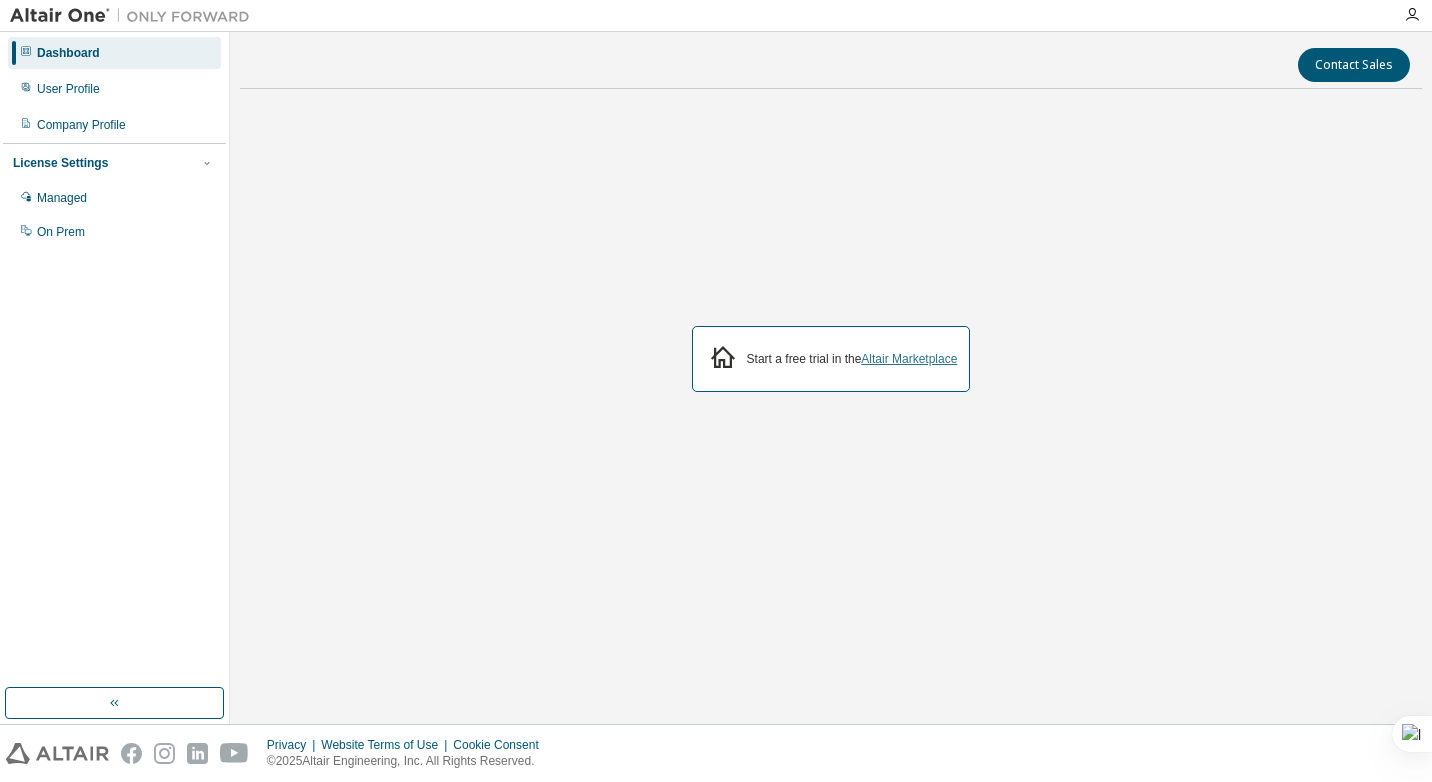 click on "Altair Marketplace" at bounding box center (909, 359) 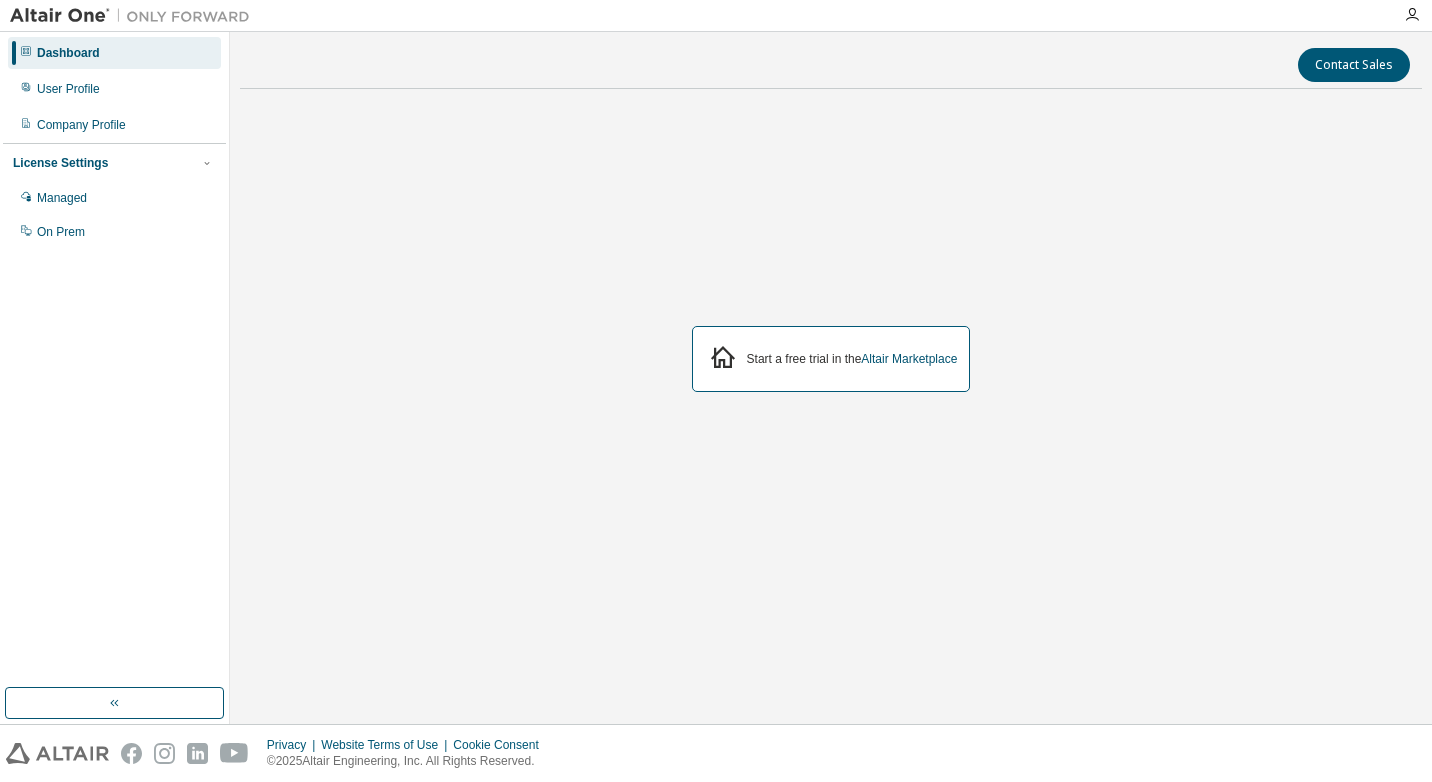 scroll, scrollTop: 0, scrollLeft: 0, axis: both 